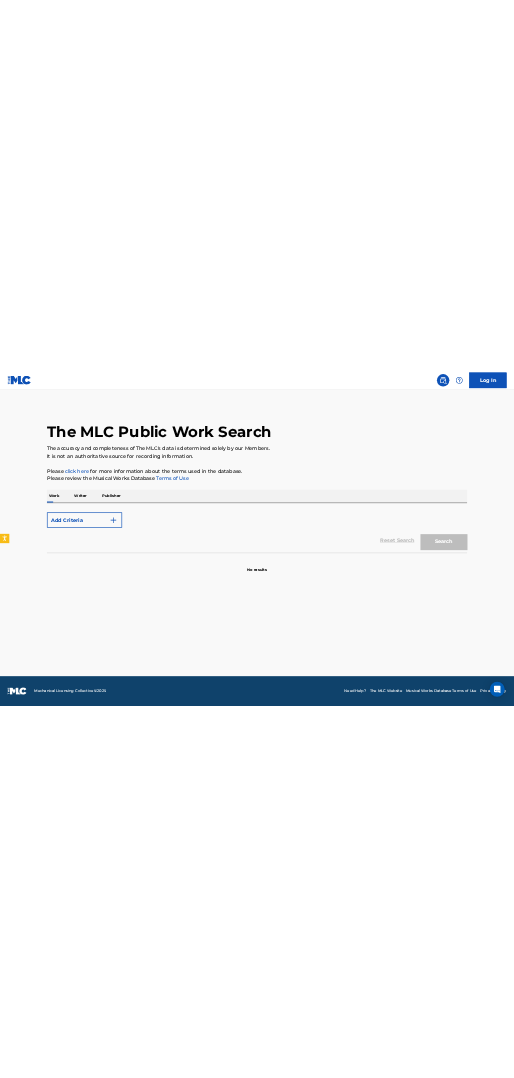 scroll, scrollTop: 0, scrollLeft: 0, axis: both 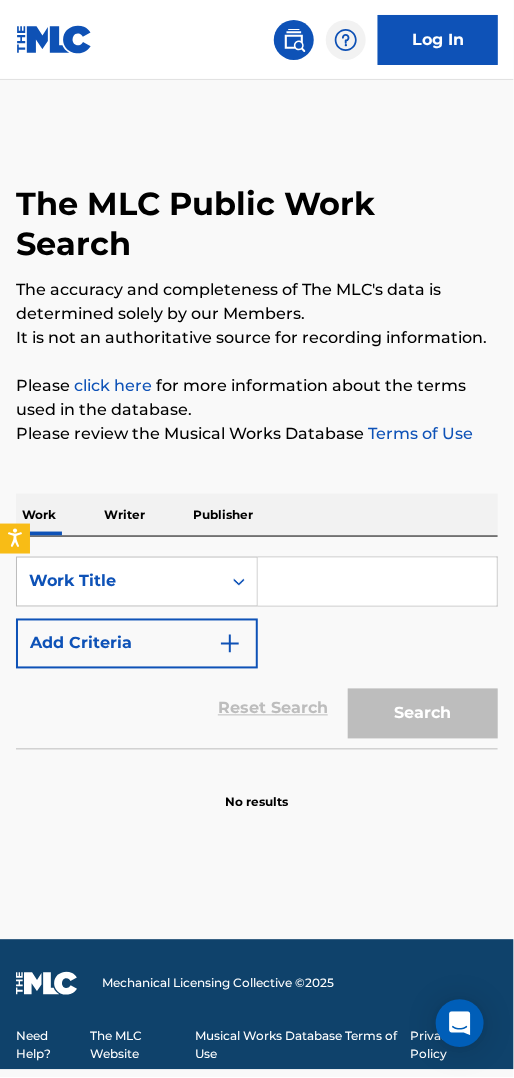 click at bounding box center (377, 582) 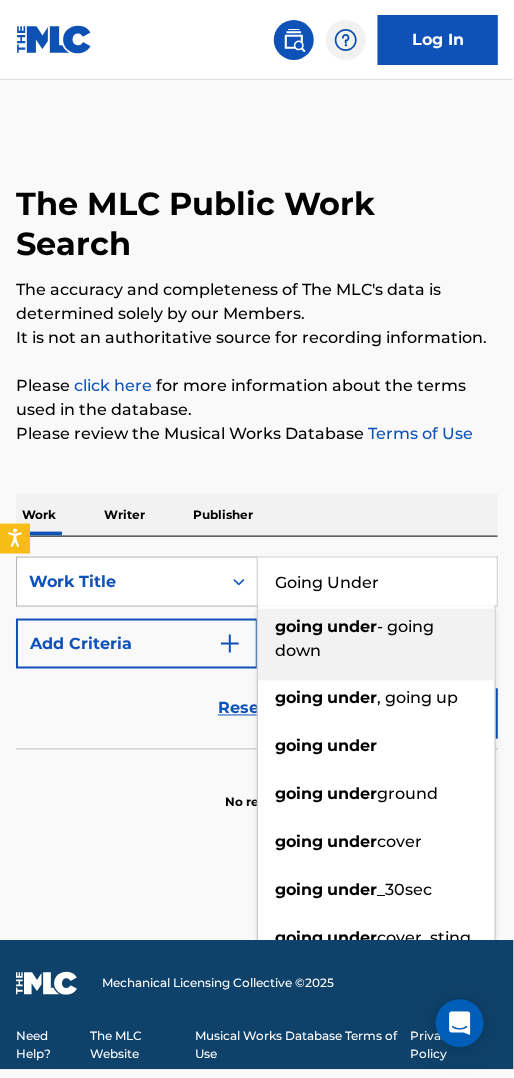 type on "Going Under" 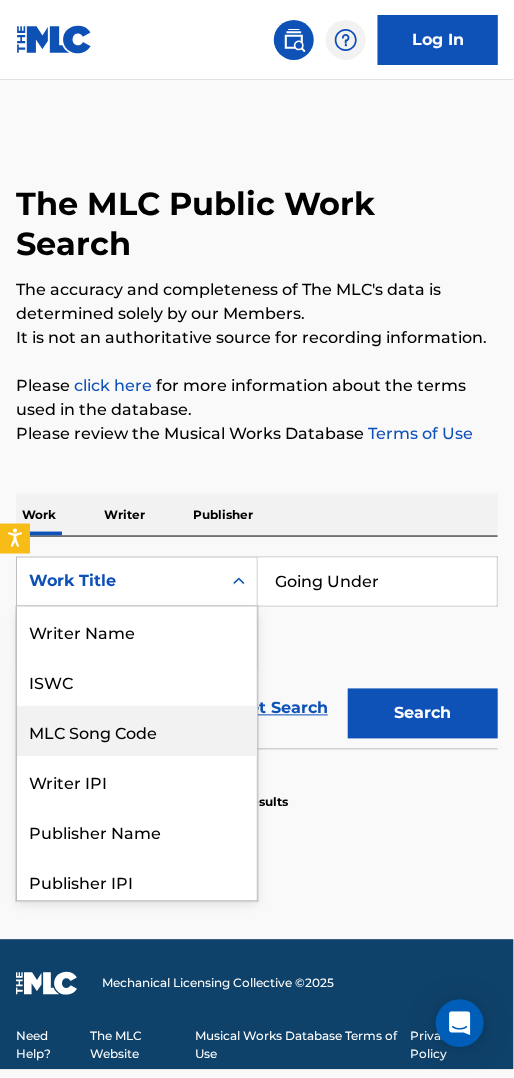 scroll, scrollTop: 99, scrollLeft: 0, axis: vertical 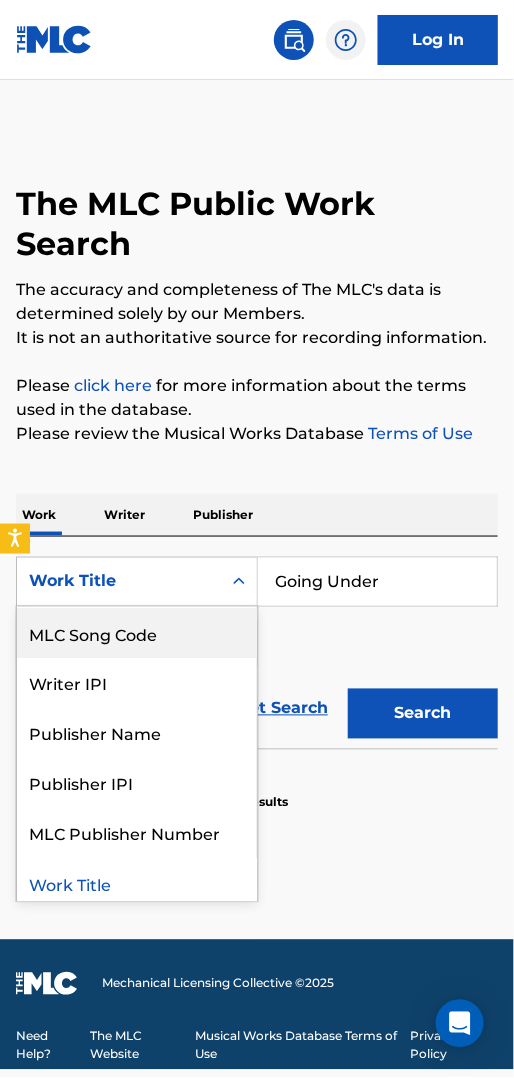 click on "SearchWithCriteria91cd6830-7daf-43c6-909f-7ca98ac9aa44 8 results available. Use Up and Down to choose options, press Enter to select the currently focused option, press Escape to exit the menu, press Tab to select the option and exit the menu. Work Title Writer Name ISWC MLC Song Code Writer IPI Publisher Name Publisher IPI MLC Publisher Number Work Title Going Under Add Criteria" at bounding box center (257, 613) 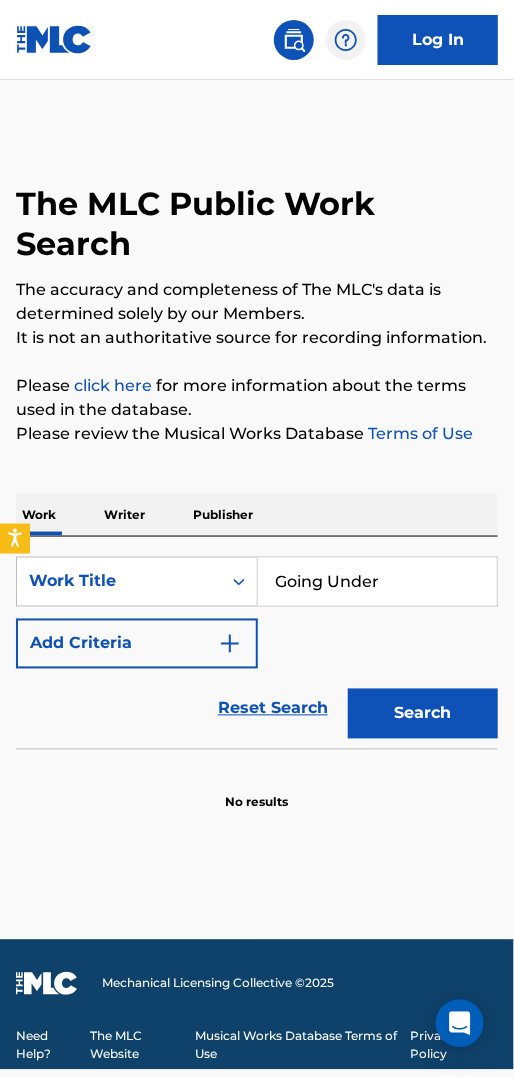 click on "Add Criteria" at bounding box center [137, 644] 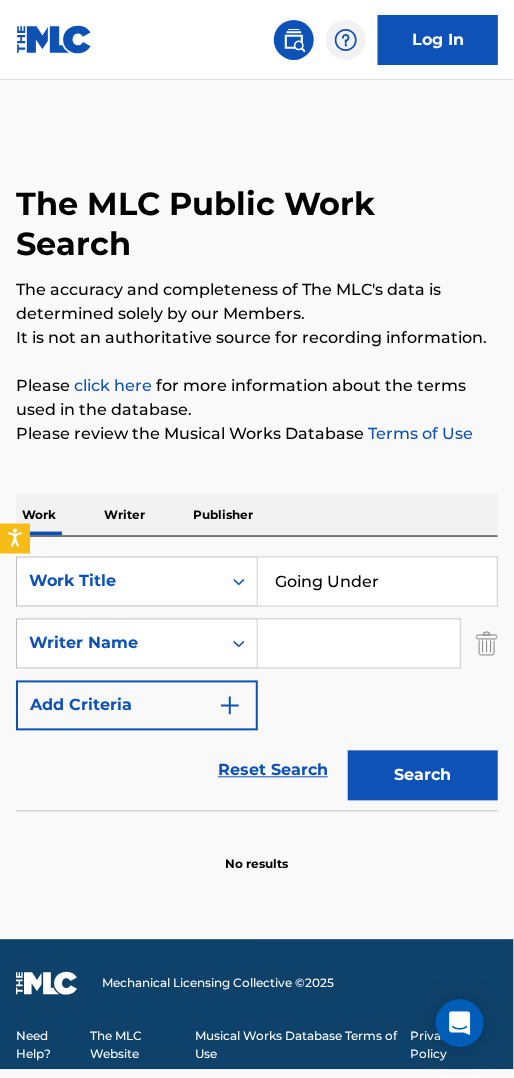 click at bounding box center [359, 644] 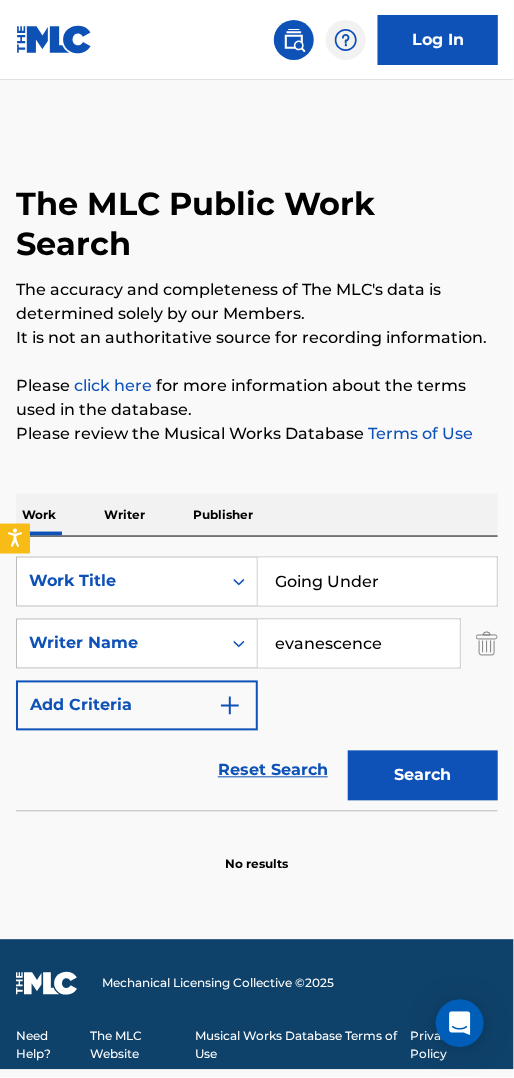 click on "Search" at bounding box center [423, 776] 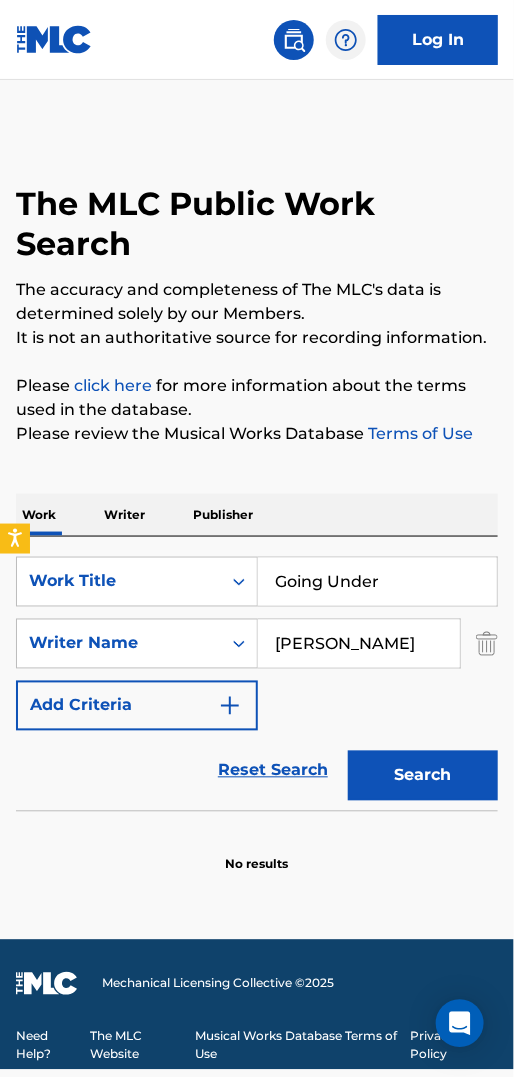 type on "[PERSON_NAME]" 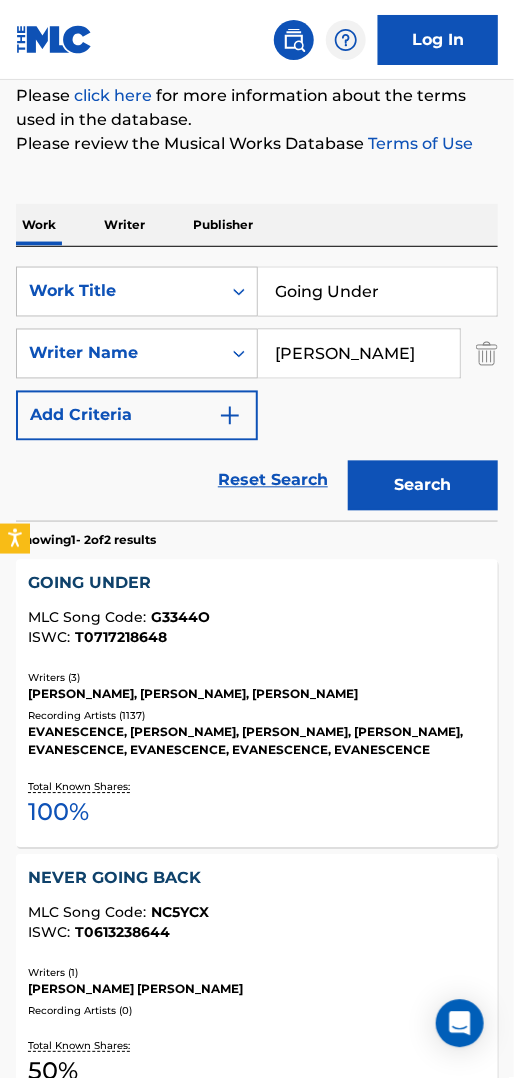 scroll, scrollTop: 211, scrollLeft: 0, axis: vertical 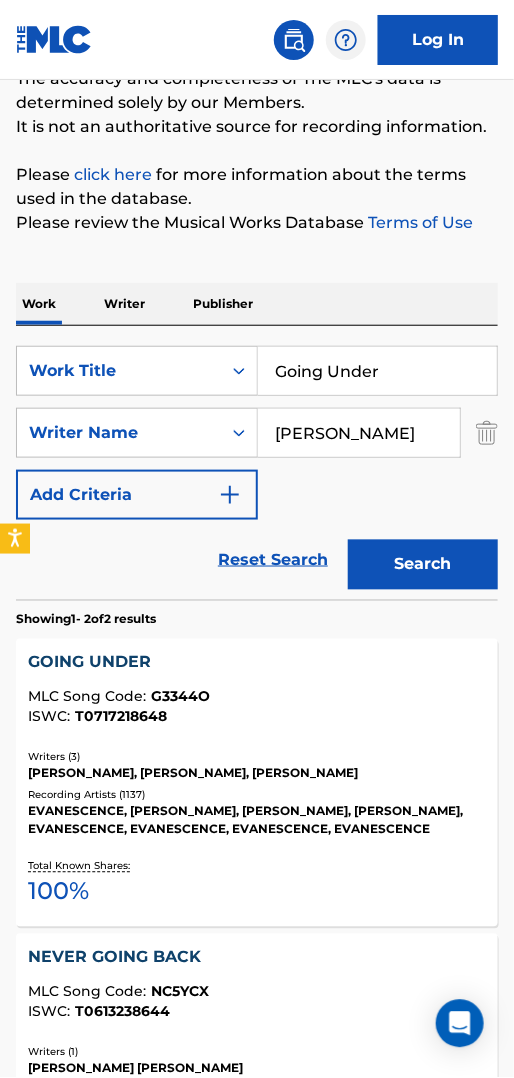 click on "GOING UNDER" at bounding box center (257, 663) 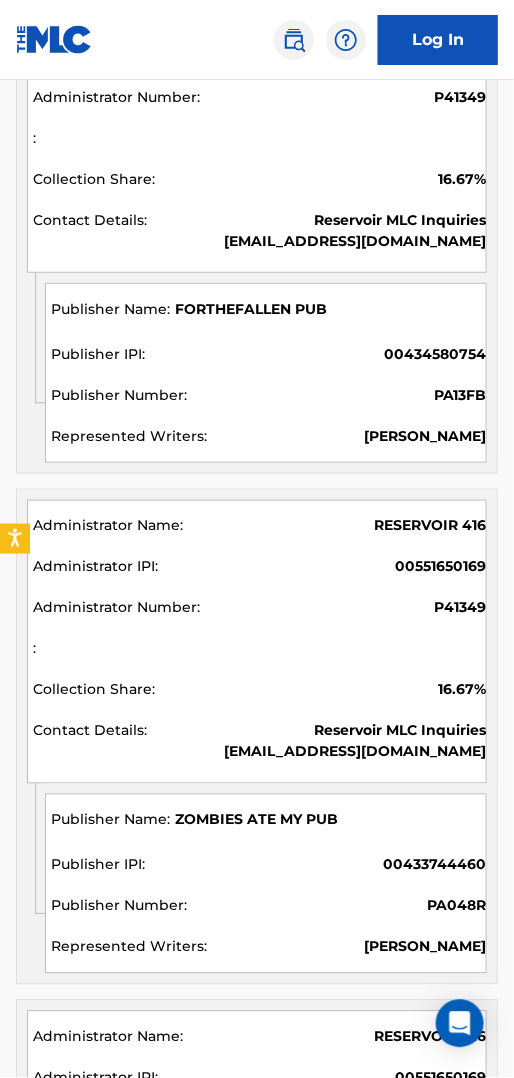 scroll, scrollTop: 999, scrollLeft: 0, axis: vertical 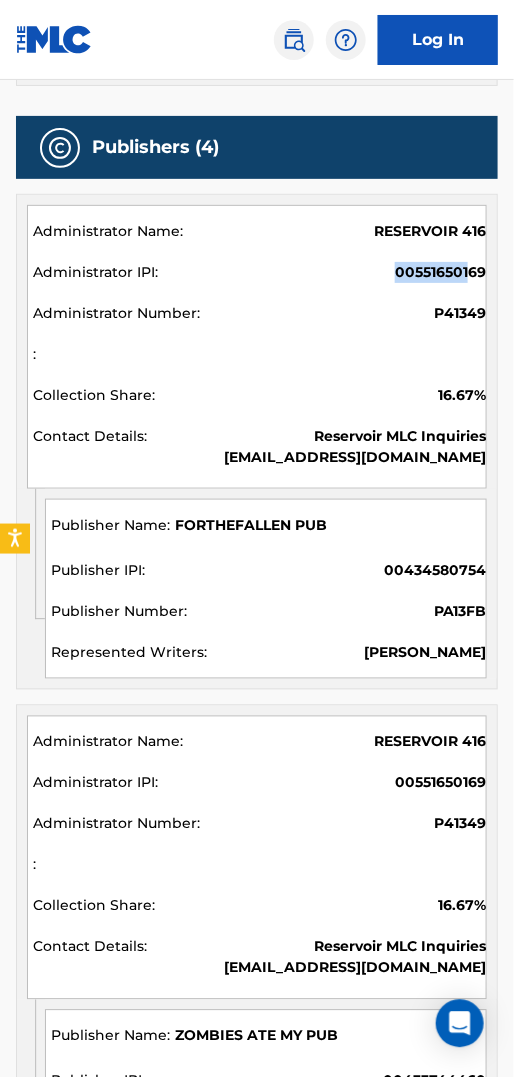 drag, startPoint x: 395, startPoint y: 265, endPoint x: 472, endPoint y: 261, distance: 77.10383 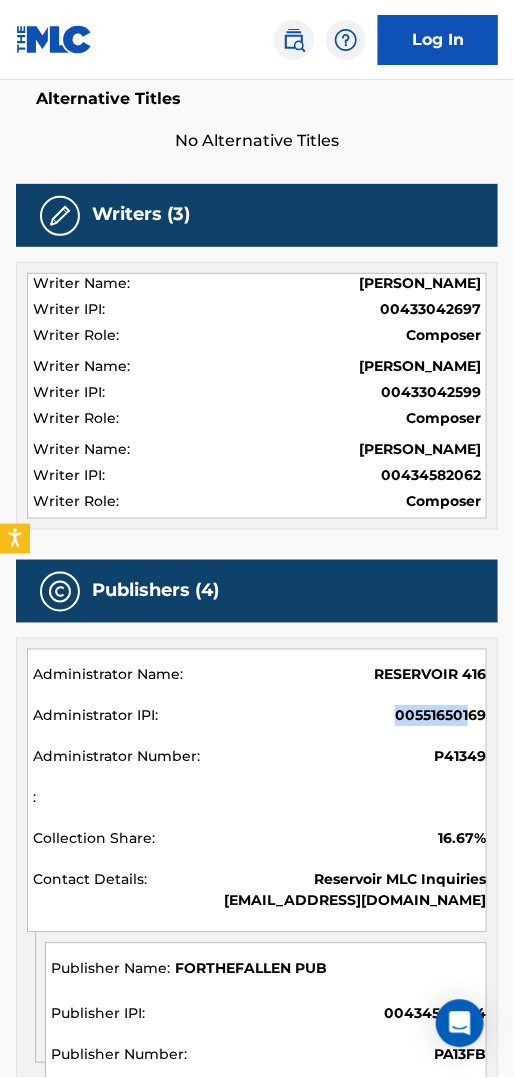 scroll, scrollTop: 300, scrollLeft: 0, axis: vertical 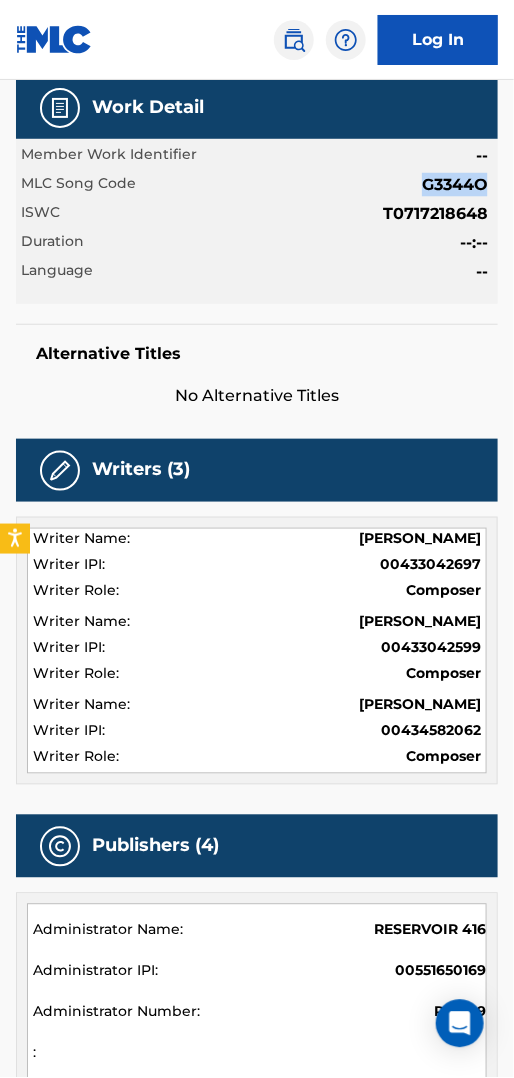 drag, startPoint x: 421, startPoint y: 182, endPoint x: 482, endPoint y: 183, distance: 61.008198 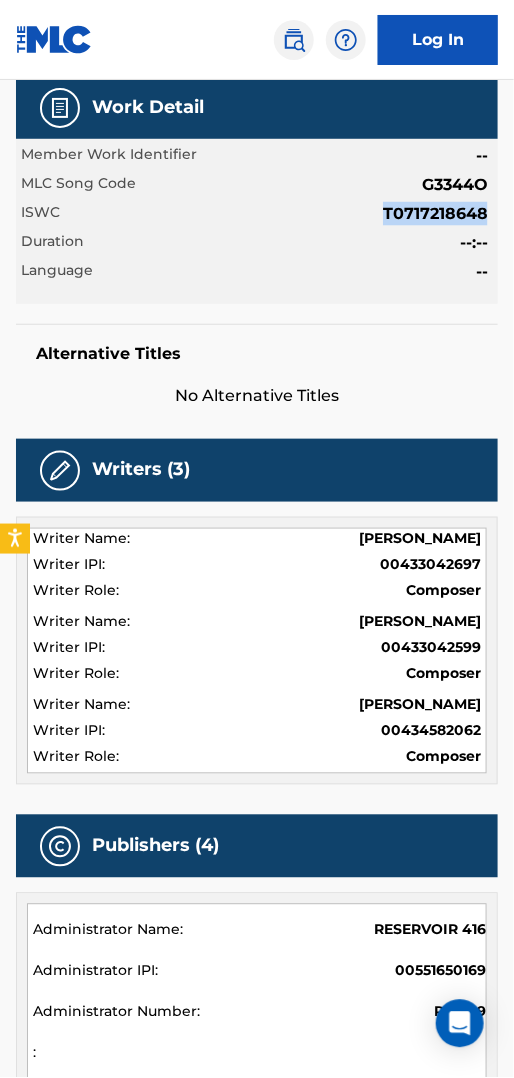 drag, startPoint x: 384, startPoint y: 212, endPoint x: 483, endPoint y: 213, distance: 99.00505 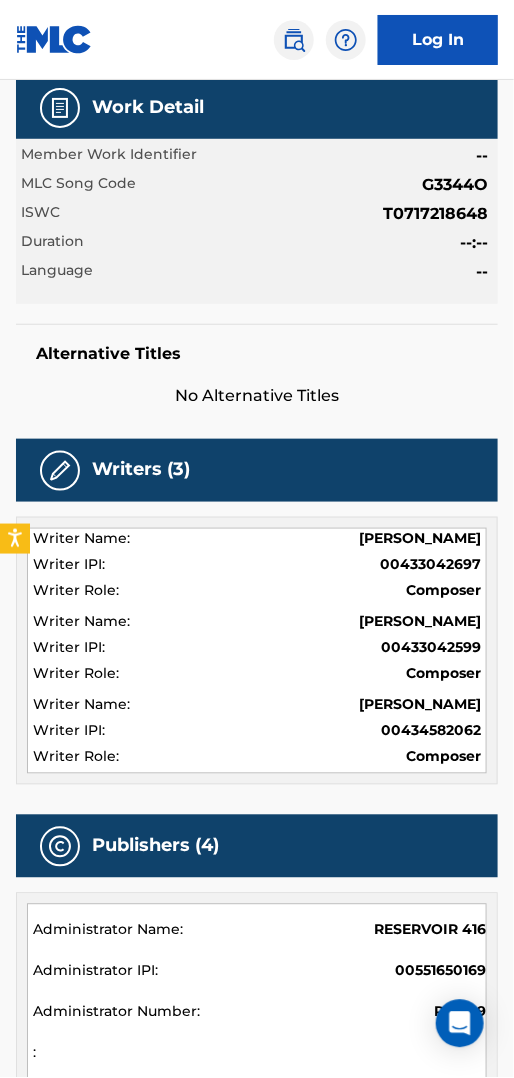 scroll, scrollTop: 211, scrollLeft: 0, axis: vertical 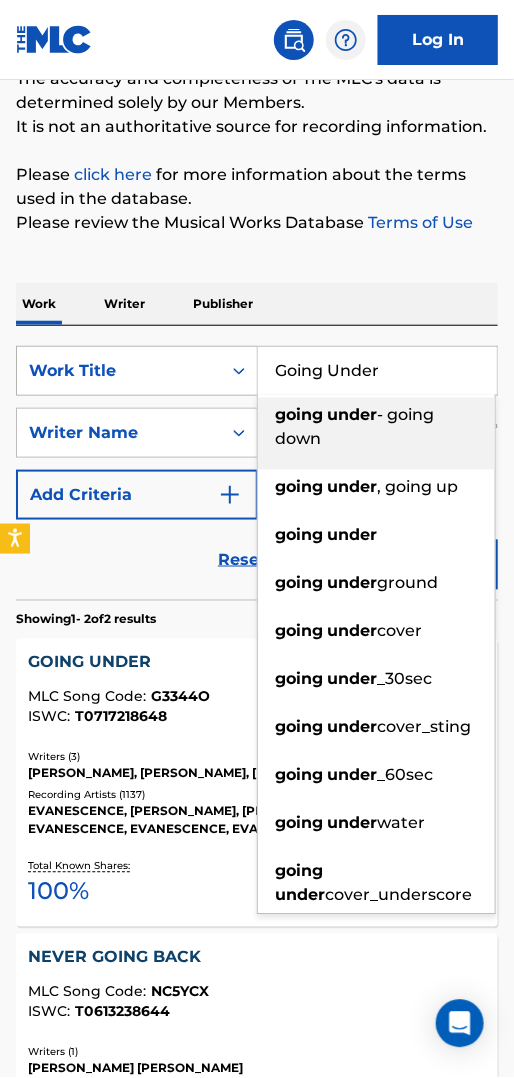 drag, startPoint x: 389, startPoint y: 325, endPoint x: 234, endPoint y: 320, distance: 155.08063 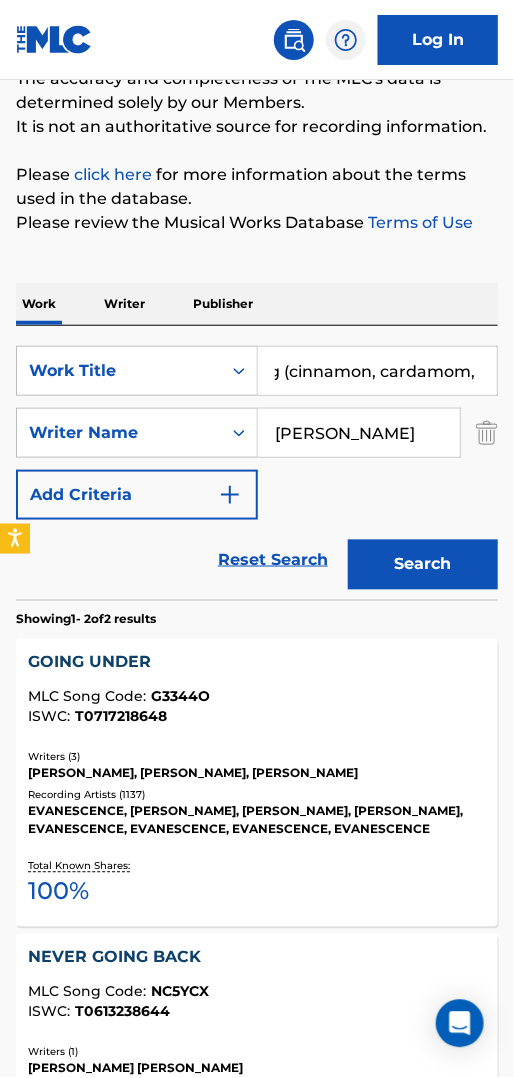 scroll, scrollTop: 0, scrollLeft: 189, axis: horizontal 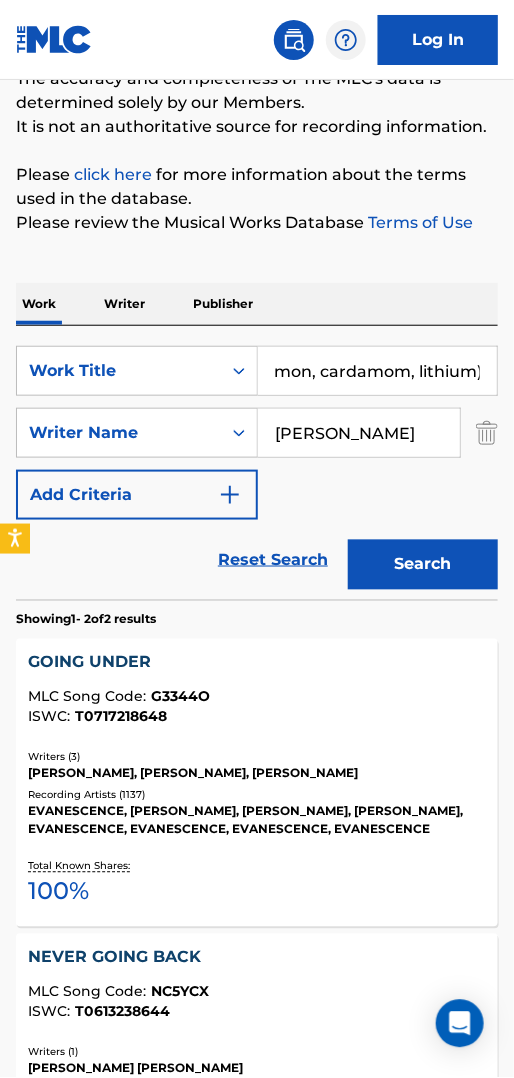 drag, startPoint x: 276, startPoint y: 326, endPoint x: 521, endPoint y: 341, distance: 245.45876 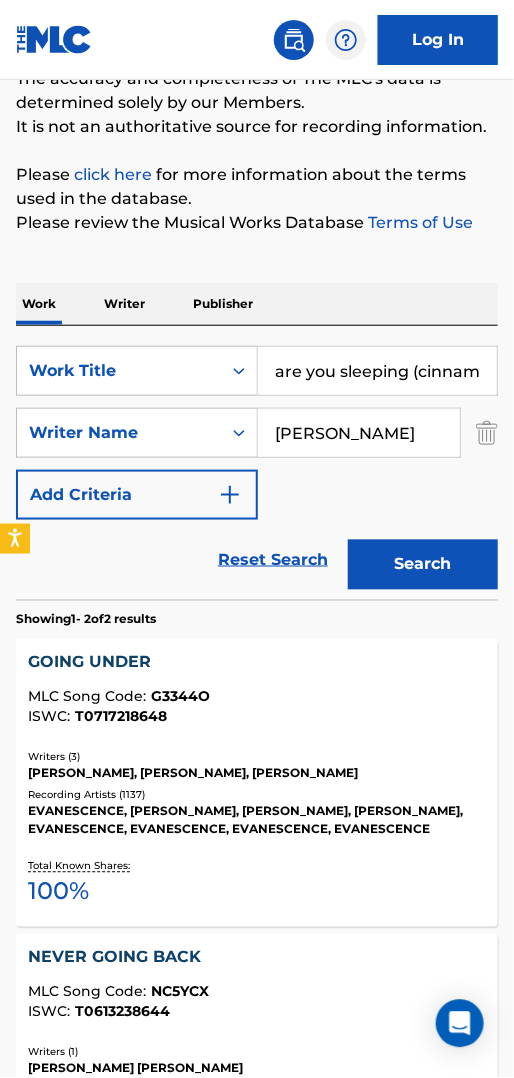 drag, startPoint x: 417, startPoint y: 326, endPoint x: -100, endPoint y: 392, distance: 521.19574 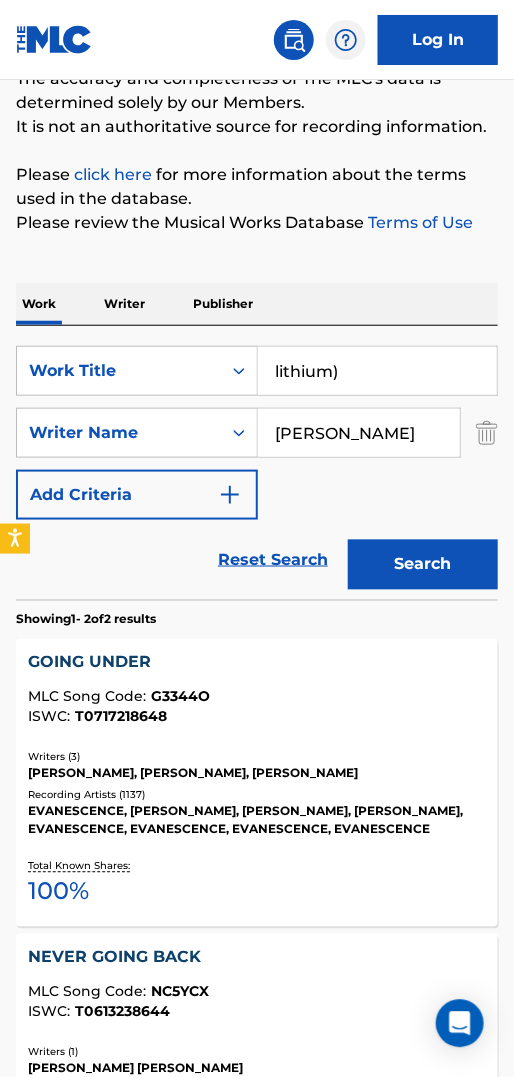 click on "lithium)" at bounding box center [377, 371] 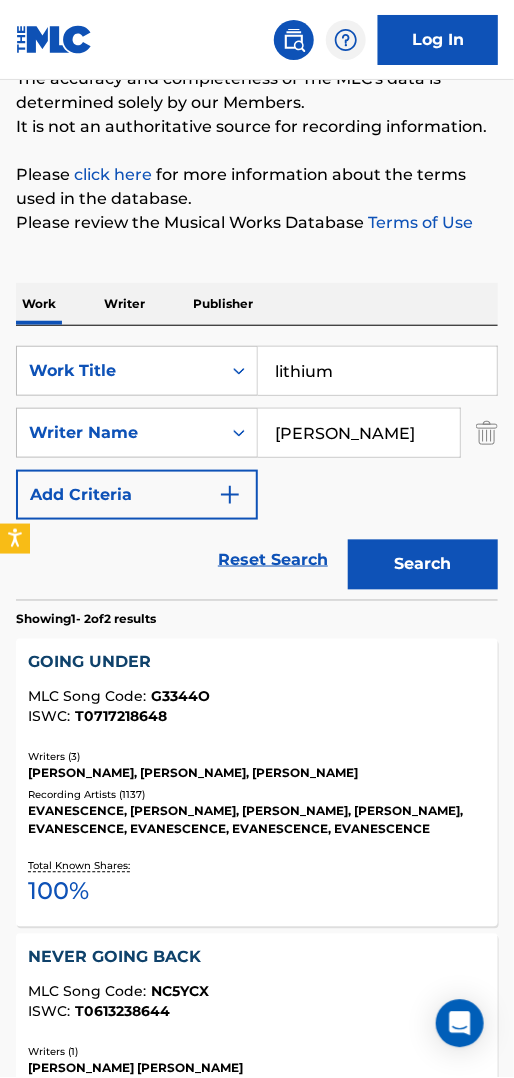type on "lithium" 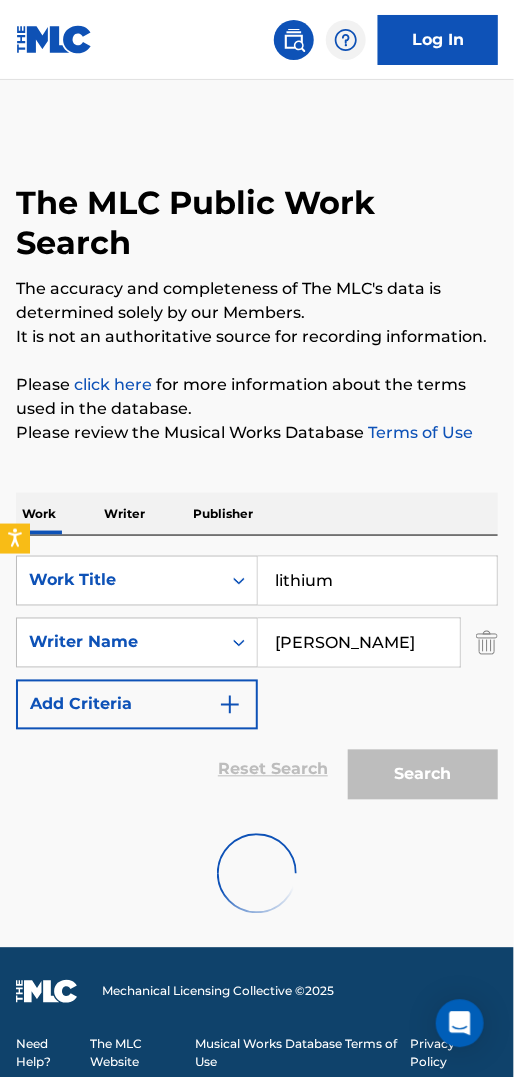 scroll, scrollTop: 0, scrollLeft: 0, axis: both 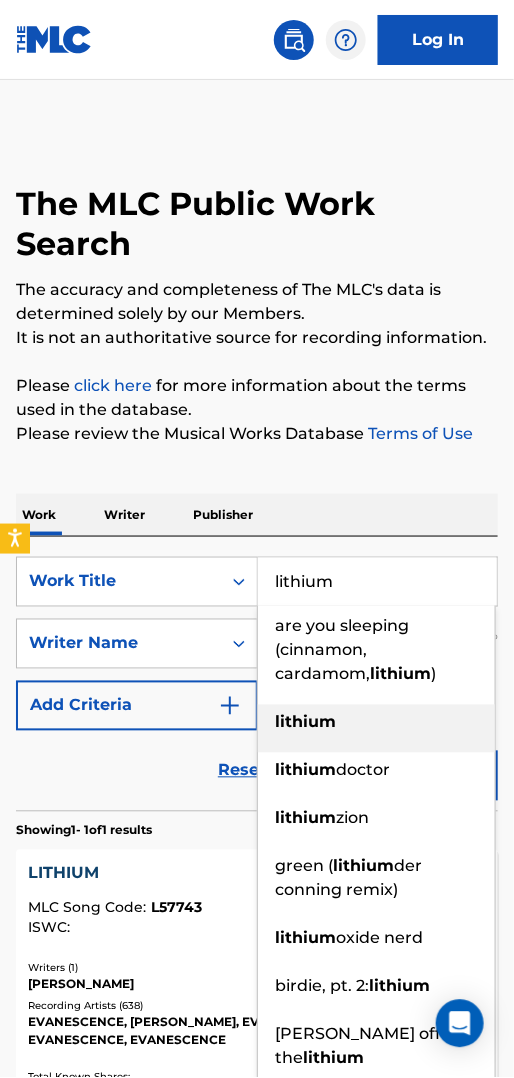 click on "lithium" at bounding box center [305, 722] 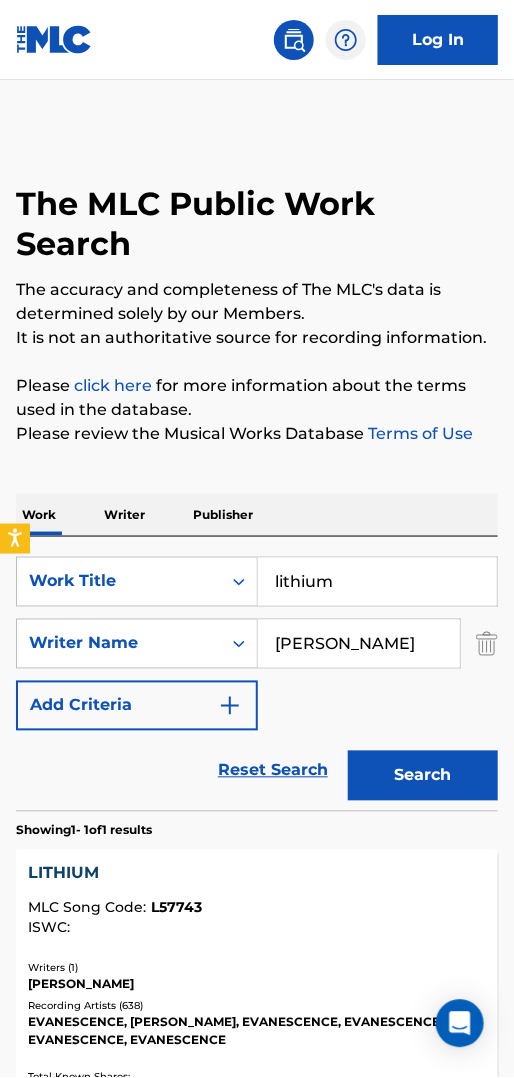 scroll, scrollTop: 252, scrollLeft: 0, axis: vertical 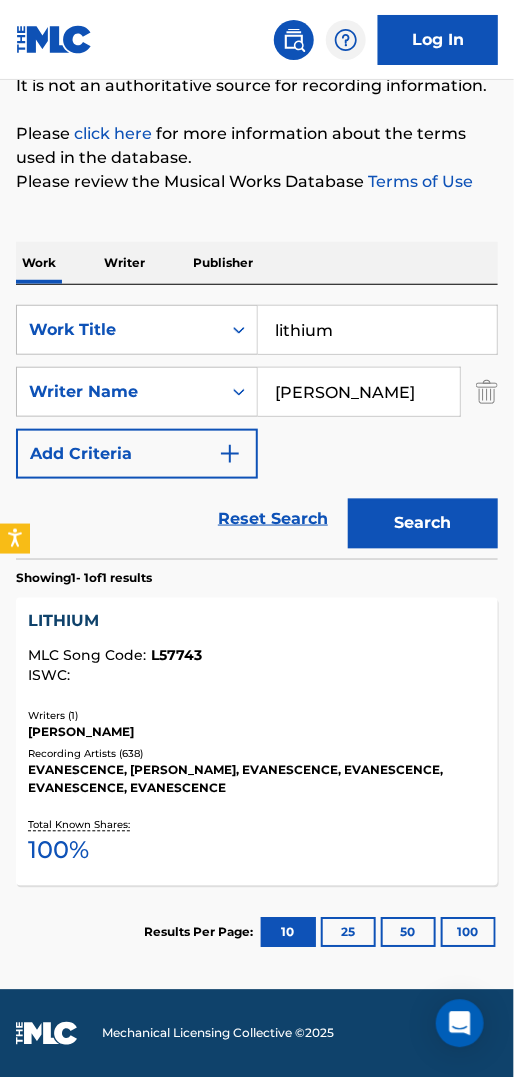 click on "EVANESCENCE, [PERSON_NAME], EVANESCENCE, EVANESCENCE, EVANESCENCE, EVANESCENCE" at bounding box center [257, 780] 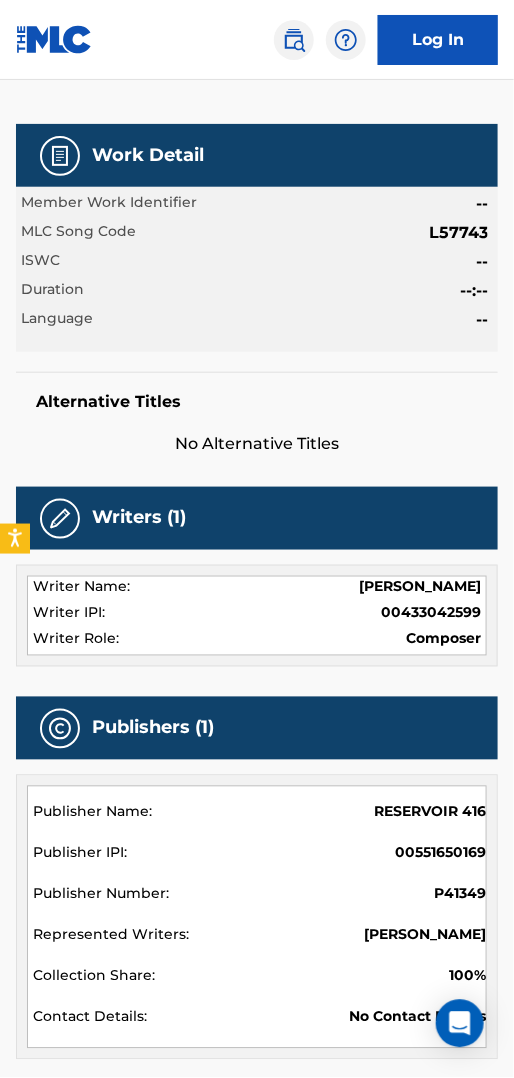 scroll, scrollTop: 0, scrollLeft: 0, axis: both 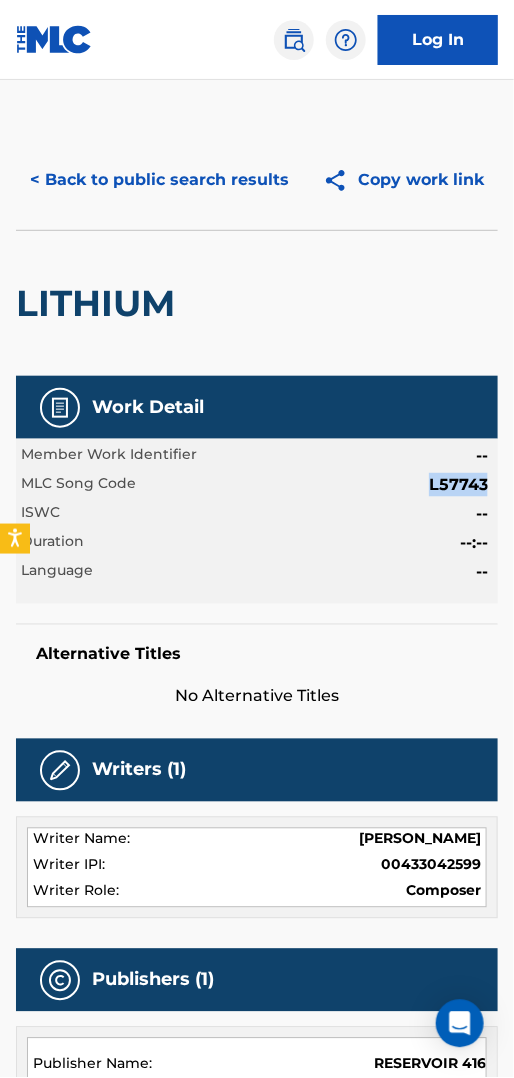 drag, startPoint x: 424, startPoint y: 483, endPoint x: 484, endPoint y: 487, distance: 60.133186 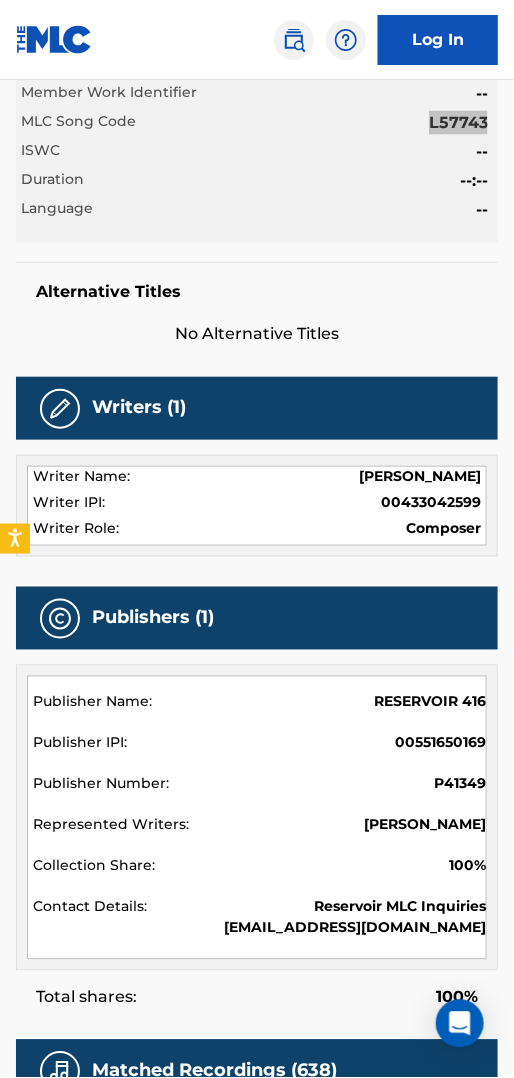 scroll, scrollTop: 399, scrollLeft: 0, axis: vertical 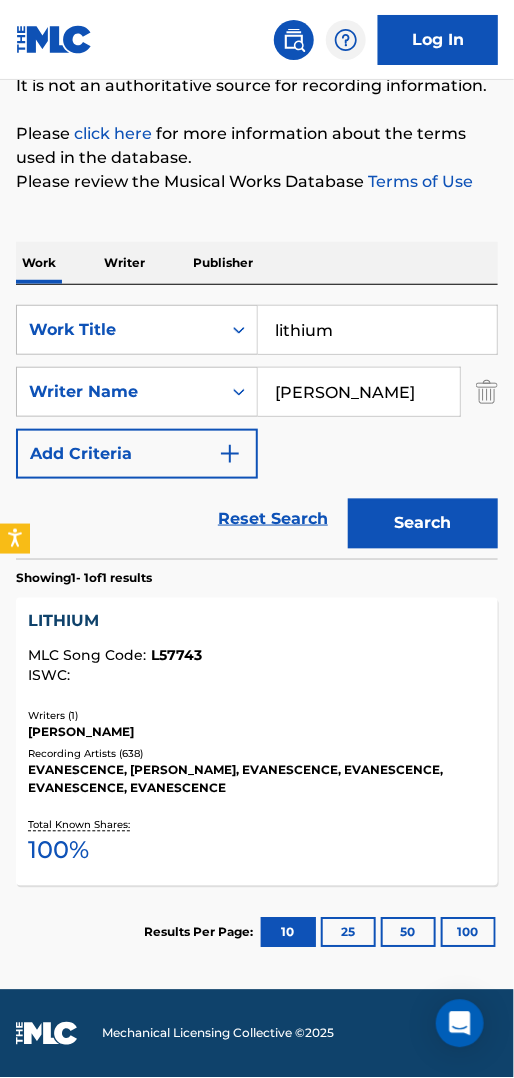 drag, startPoint x: 350, startPoint y: 274, endPoint x: 257, endPoint y: 287, distance: 93.904205 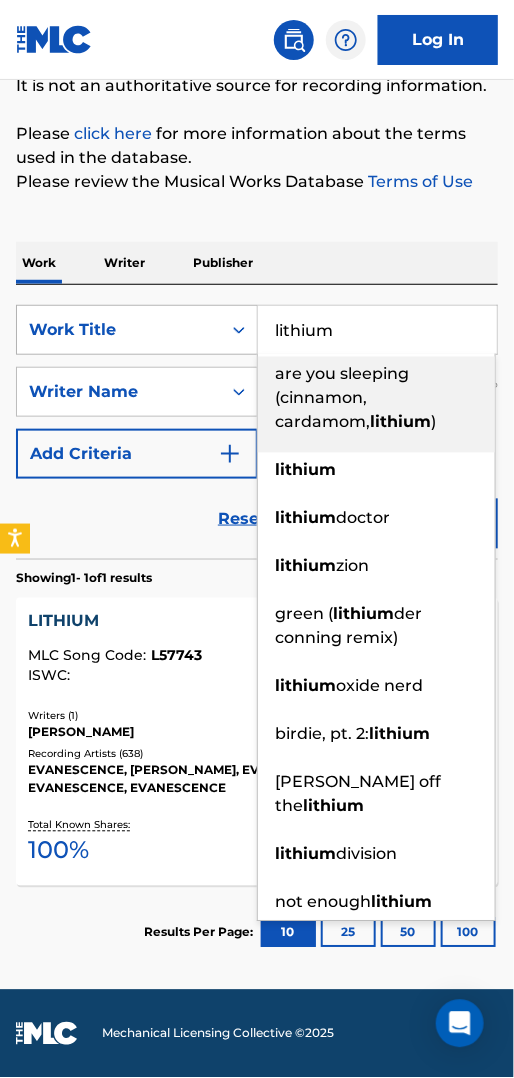 paste on "My Last Breath" 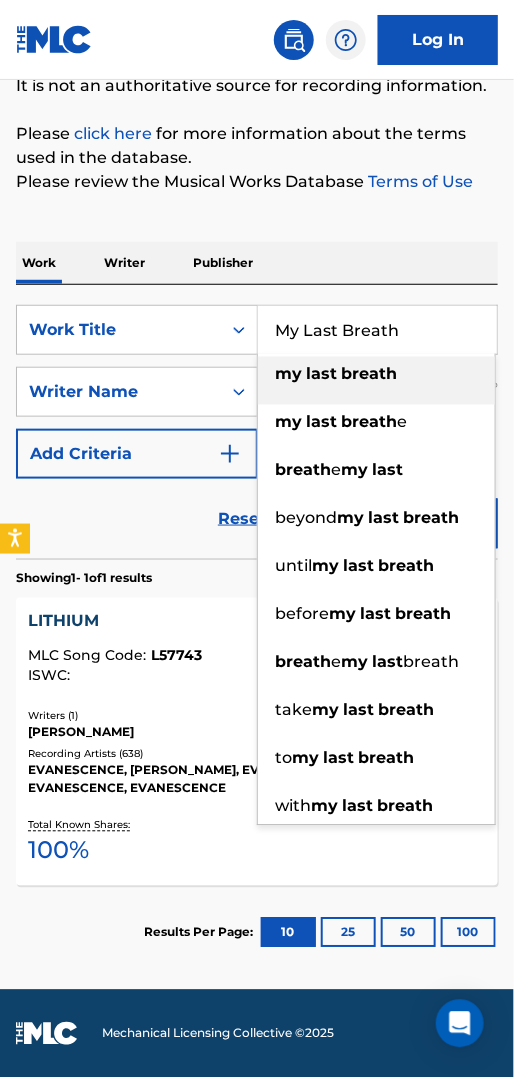 click on "my   last   breath" at bounding box center (376, 375) 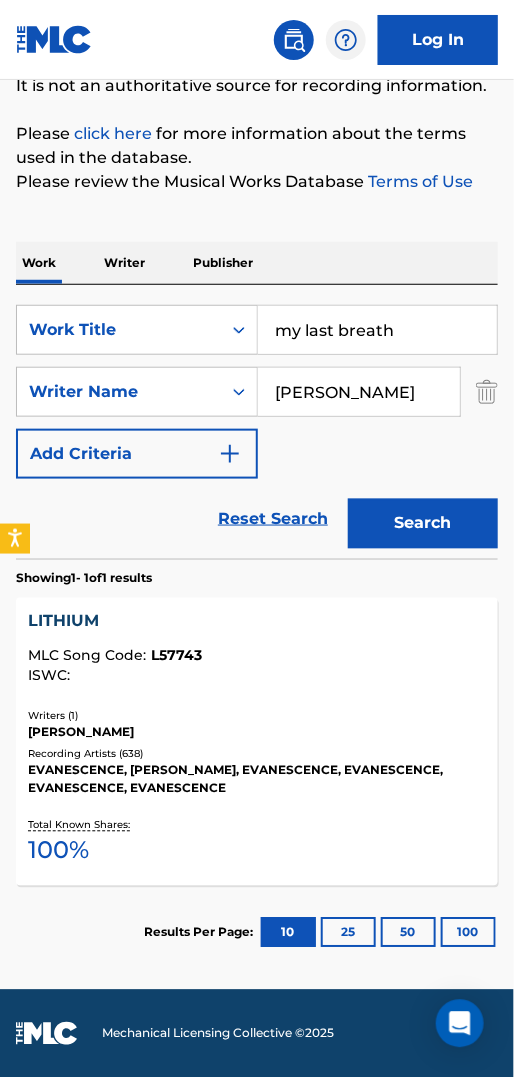 click on "Search" at bounding box center [423, 524] 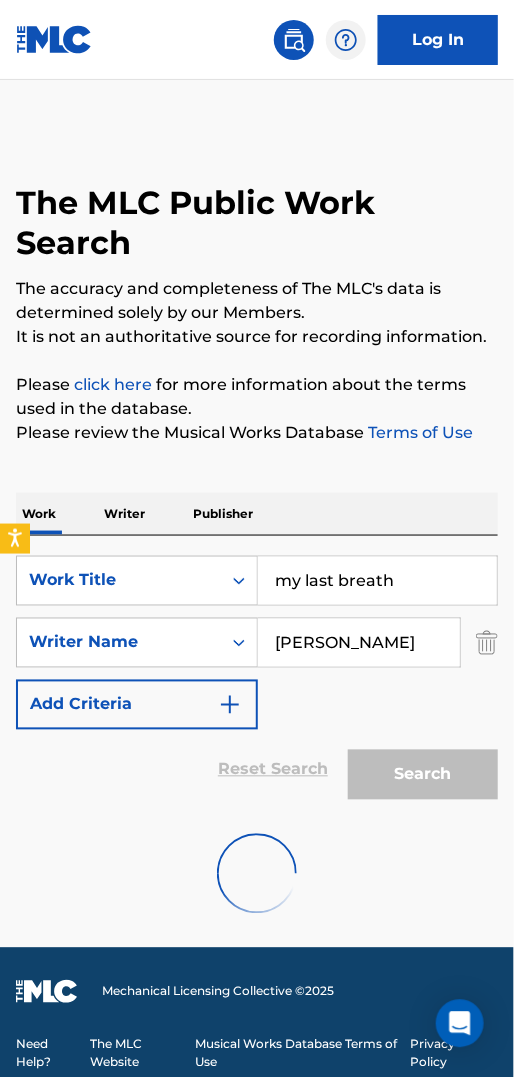 scroll, scrollTop: 0, scrollLeft: 0, axis: both 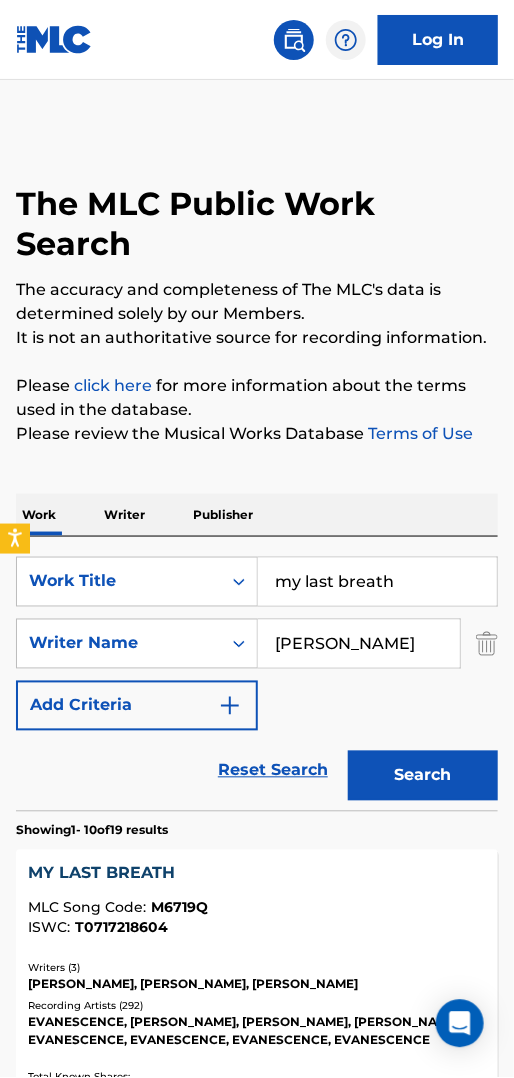 click on "MY LAST BREATH MLC Song Code : M6719Q ISWC : T0717218604" at bounding box center (257, 899) 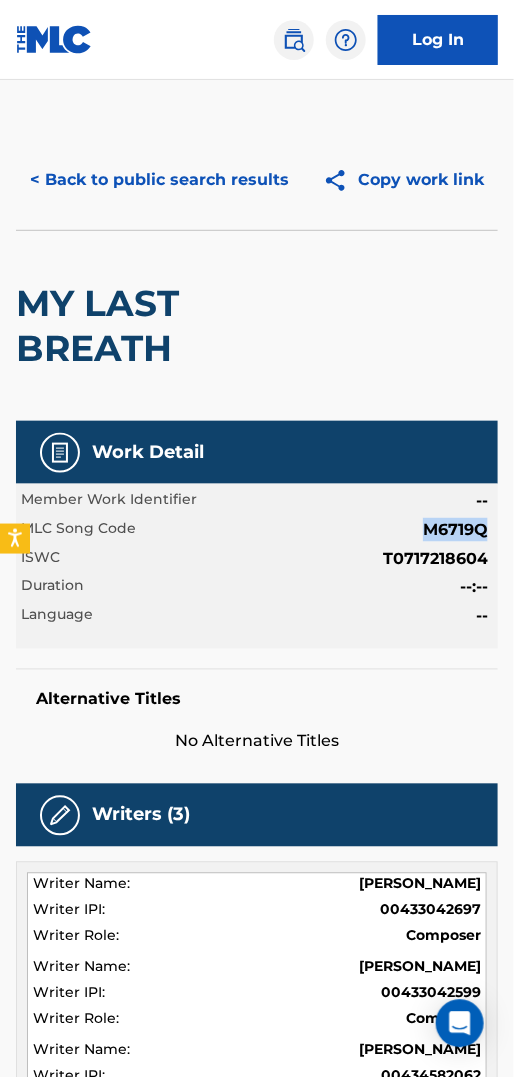 drag, startPoint x: 419, startPoint y: 527, endPoint x: 482, endPoint y: 534, distance: 63.387695 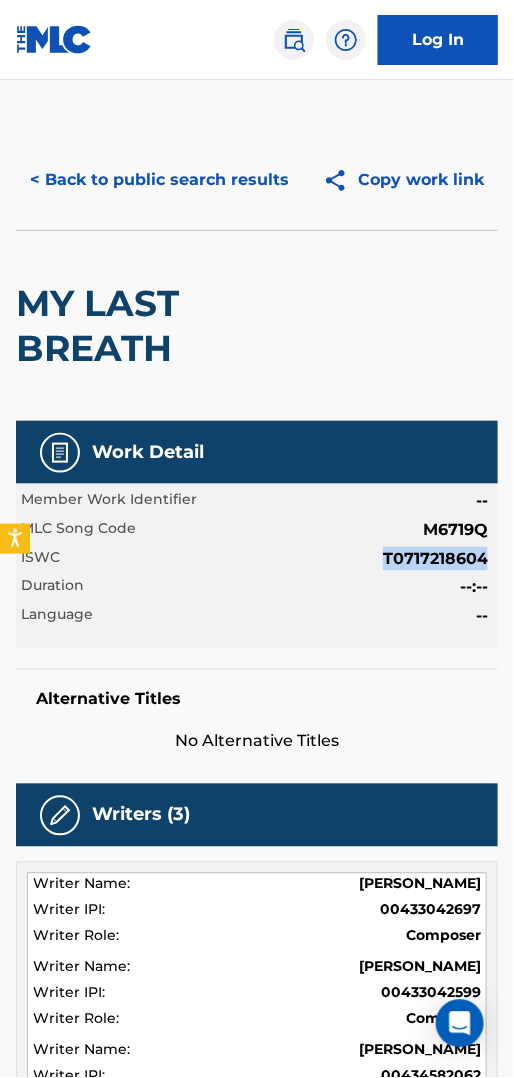 drag, startPoint x: 386, startPoint y: 556, endPoint x: 483, endPoint y: 568, distance: 97.73945 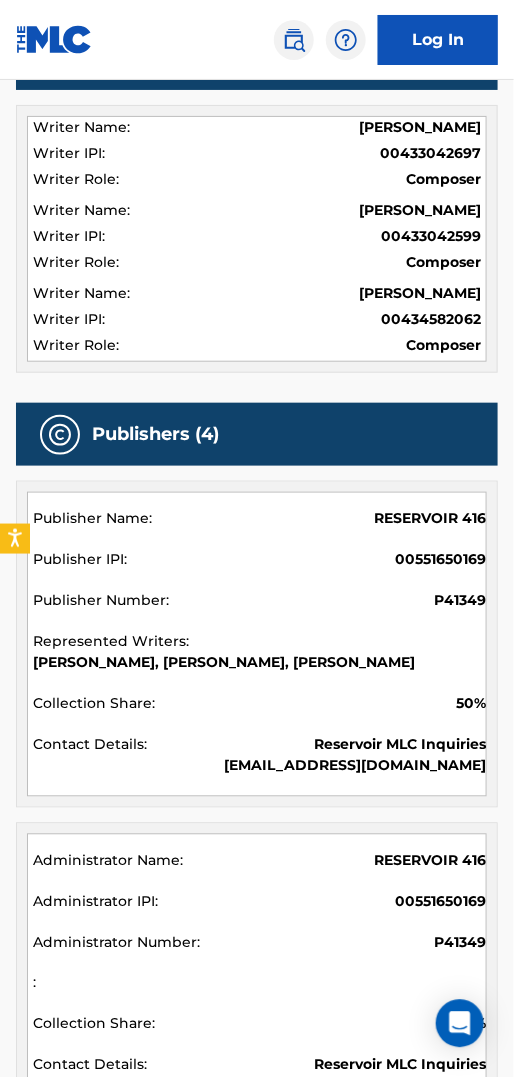 scroll, scrollTop: 899, scrollLeft: 0, axis: vertical 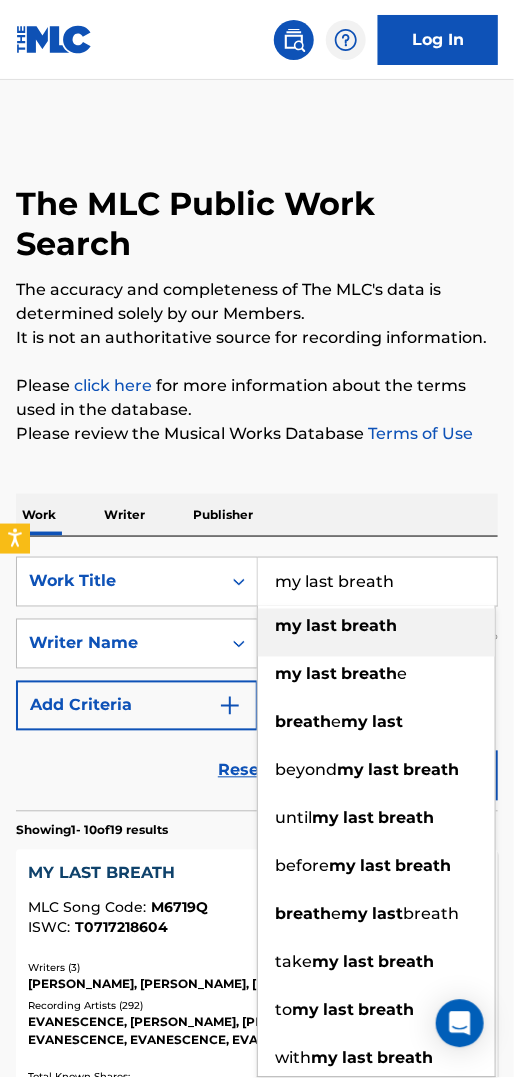 drag, startPoint x: 390, startPoint y: 537, endPoint x: 271, endPoint y: 543, distance: 119.15116 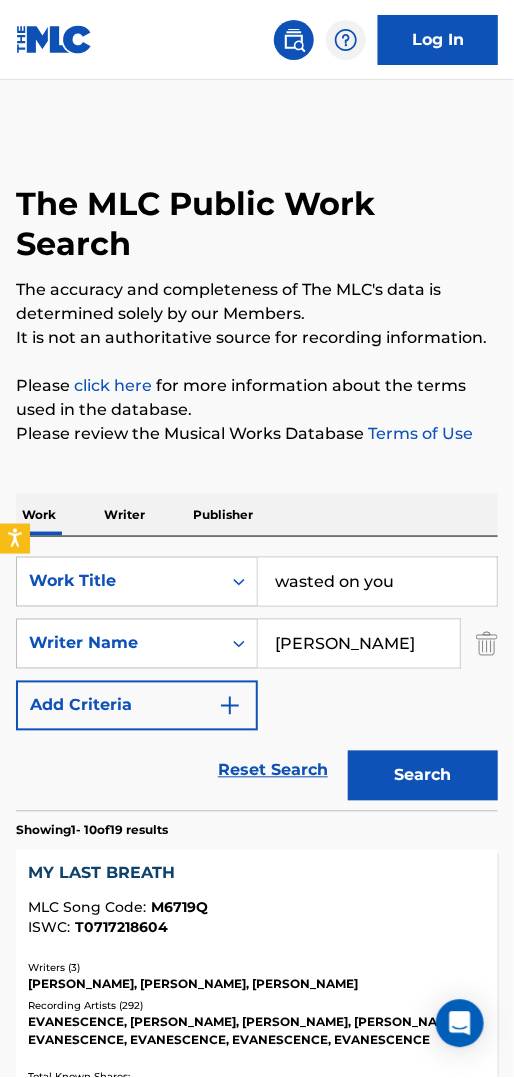 type on "wasted on you" 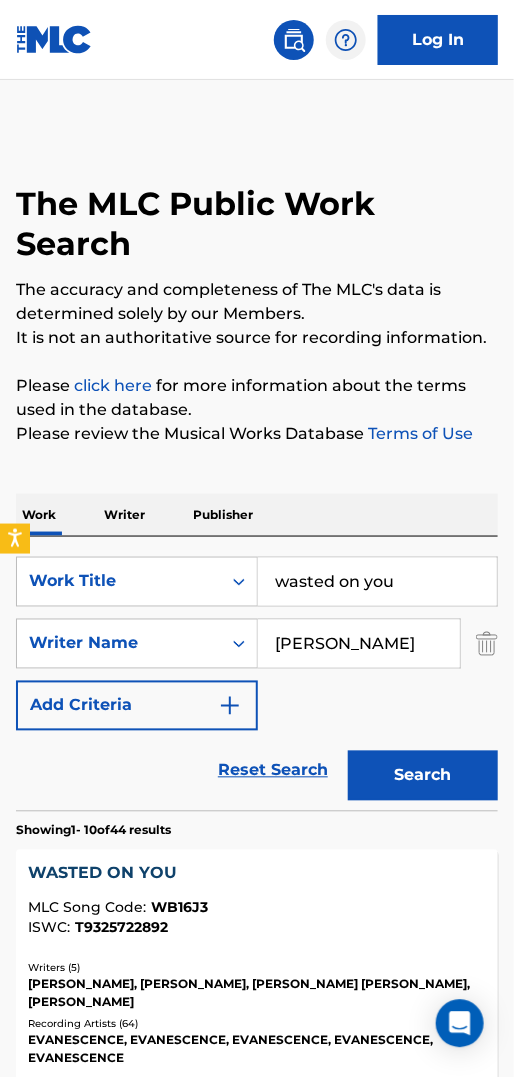 click on "MLC Song Code :" at bounding box center [89, 908] 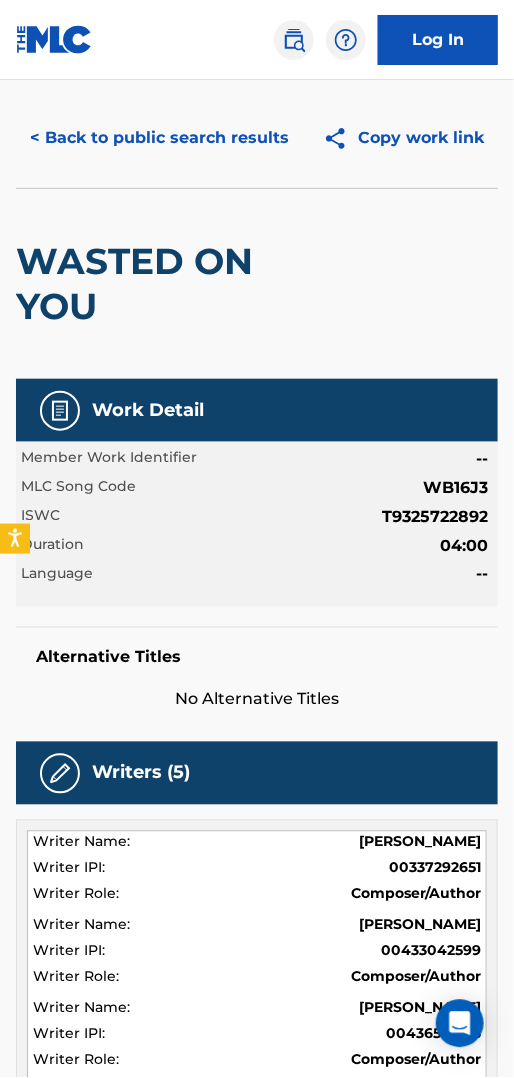 scroll, scrollTop: 0, scrollLeft: 0, axis: both 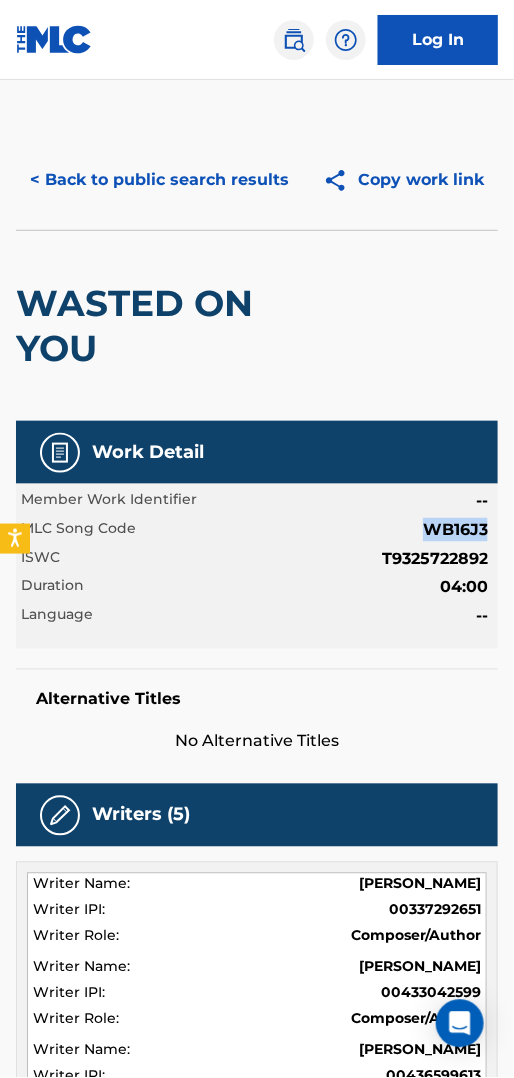 drag, startPoint x: 421, startPoint y: 523, endPoint x: 487, endPoint y: 530, distance: 66.37017 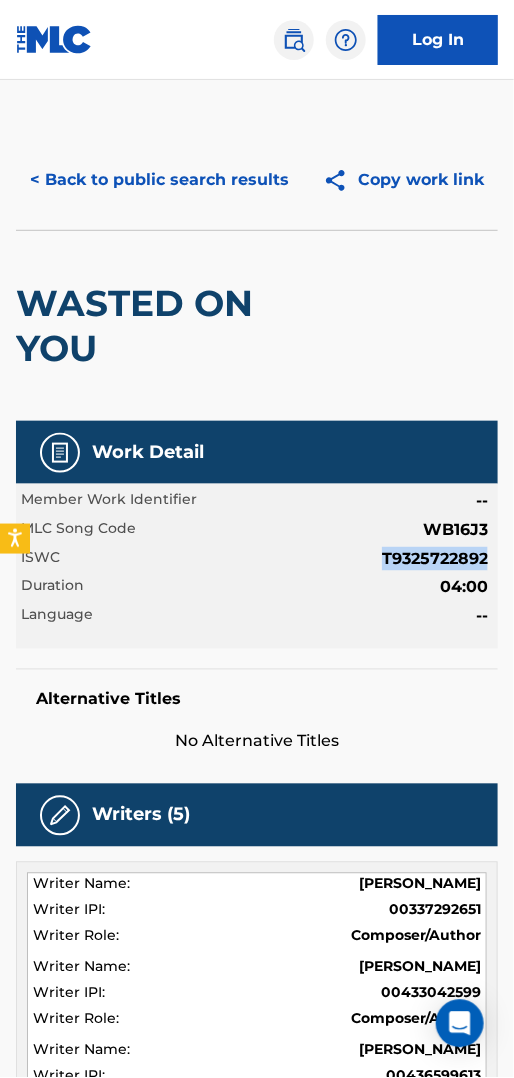 drag, startPoint x: 384, startPoint y: 557, endPoint x: 485, endPoint y: 563, distance: 101.17806 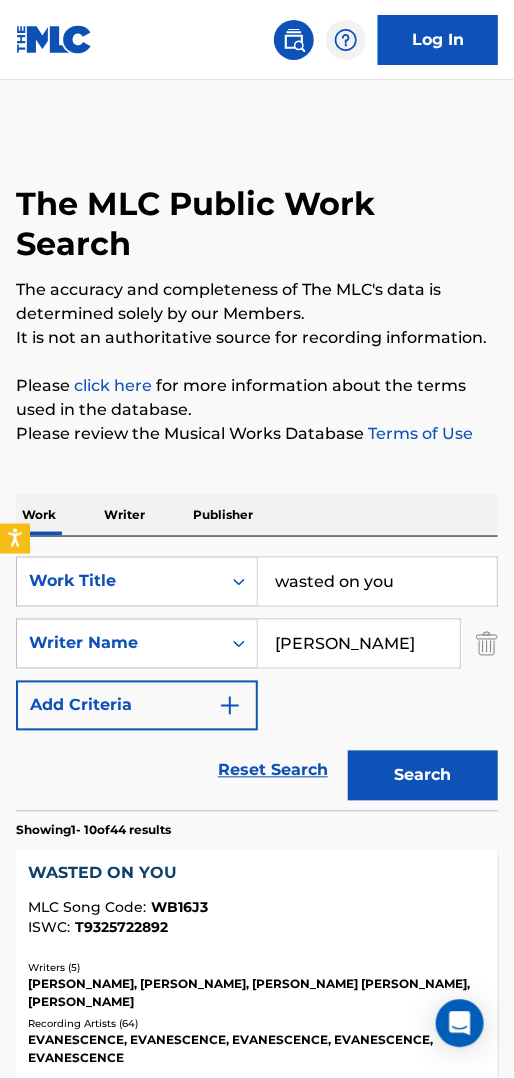 drag, startPoint x: 389, startPoint y: 538, endPoint x: 257, endPoint y: 531, distance: 132.18547 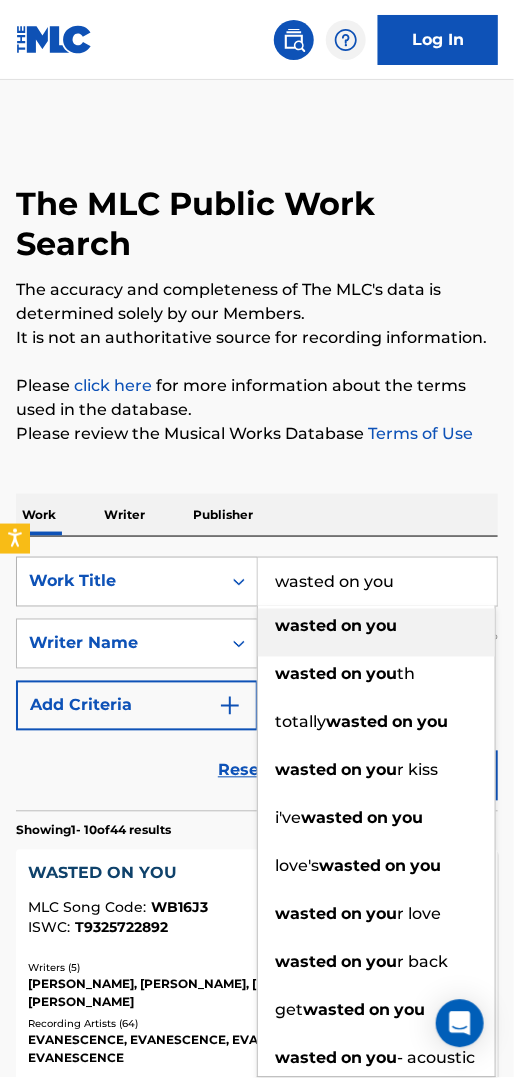 paste on "The Game Is Over" 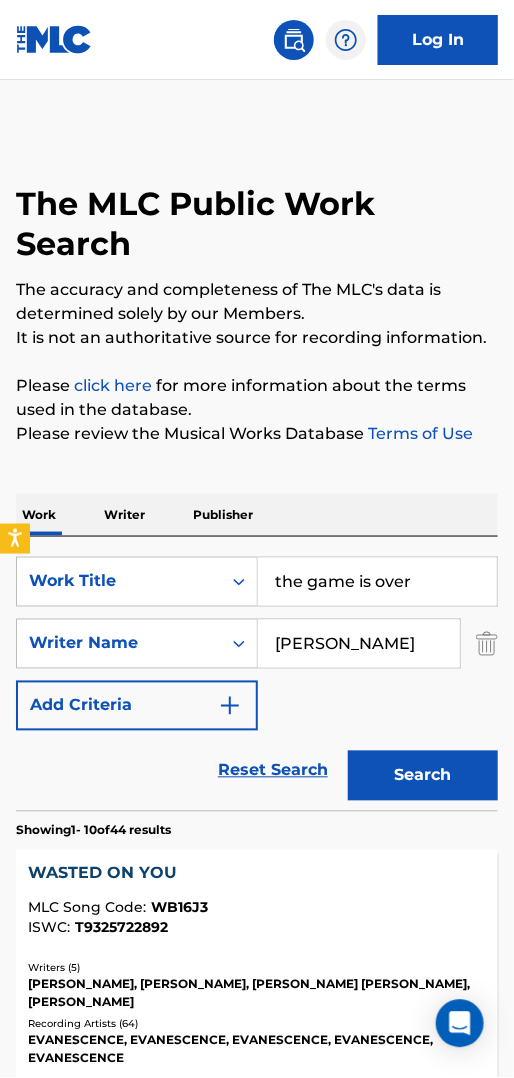 type on "the game is over" 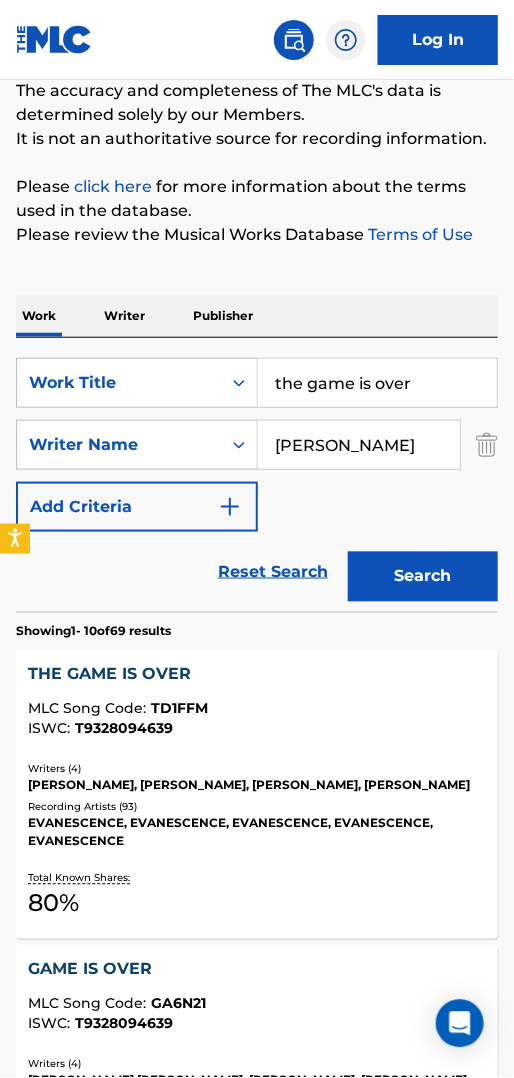 scroll, scrollTop: 199, scrollLeft: 0, axis: vertical 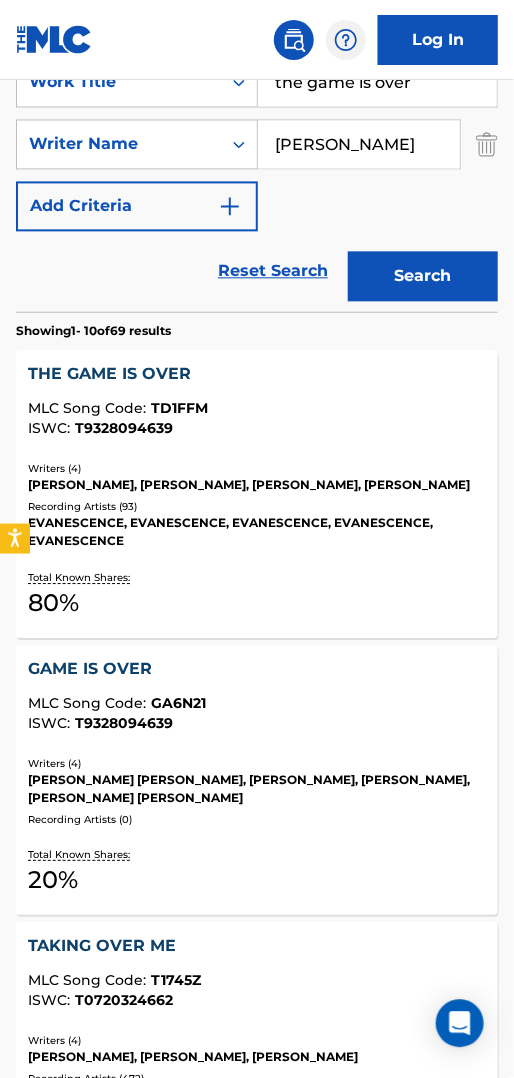 click on "MLC Song Code :" at bounding box center (89, 409) 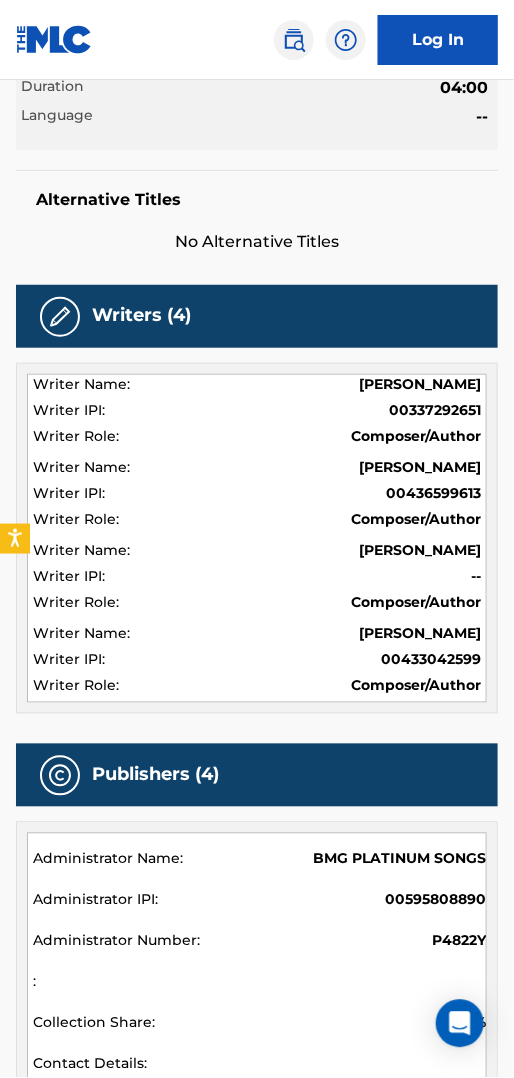 scroll, scrollTop: 0, scrollLeft: 0, axis: both 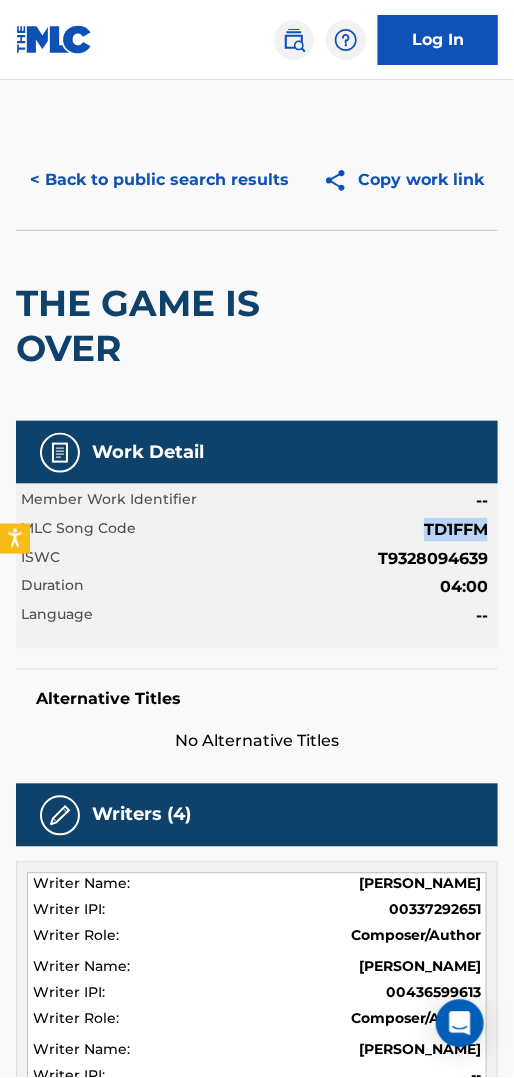 drag, startPoint x: 421, startPoint y: 524, endPoint x: 481, endPoint y: 529, distance: 60.207973 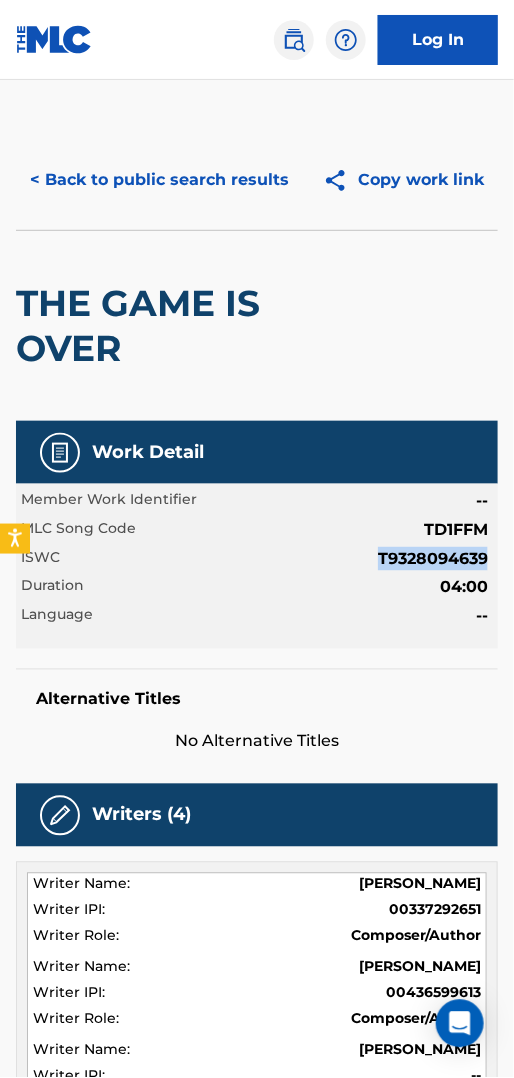 drag, startPoint x: 379, startPoint y: 555, endPoint x: 487, endPoint y: 558, distance: 108.04166 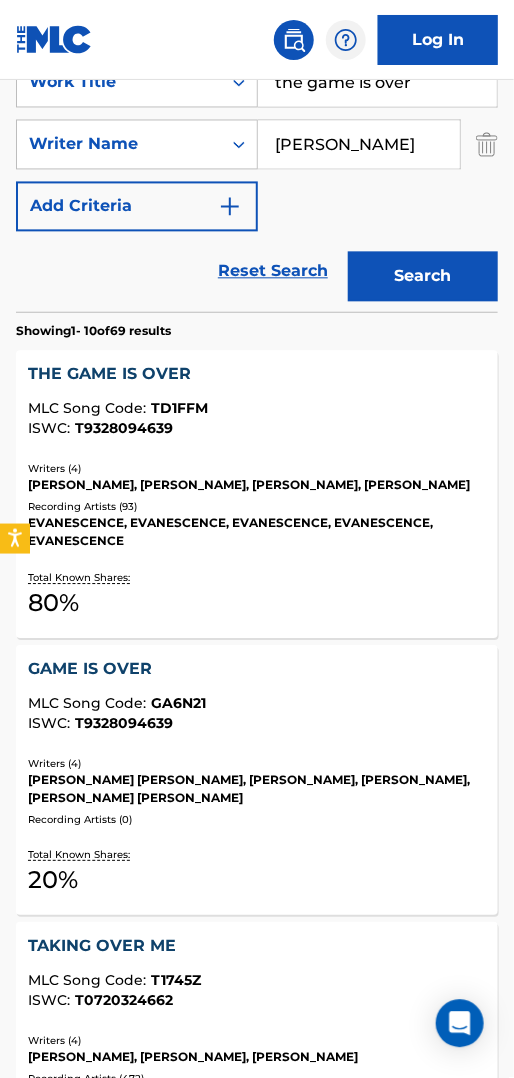 click on "GAME IS OVER" at bounding box center (257, 670) 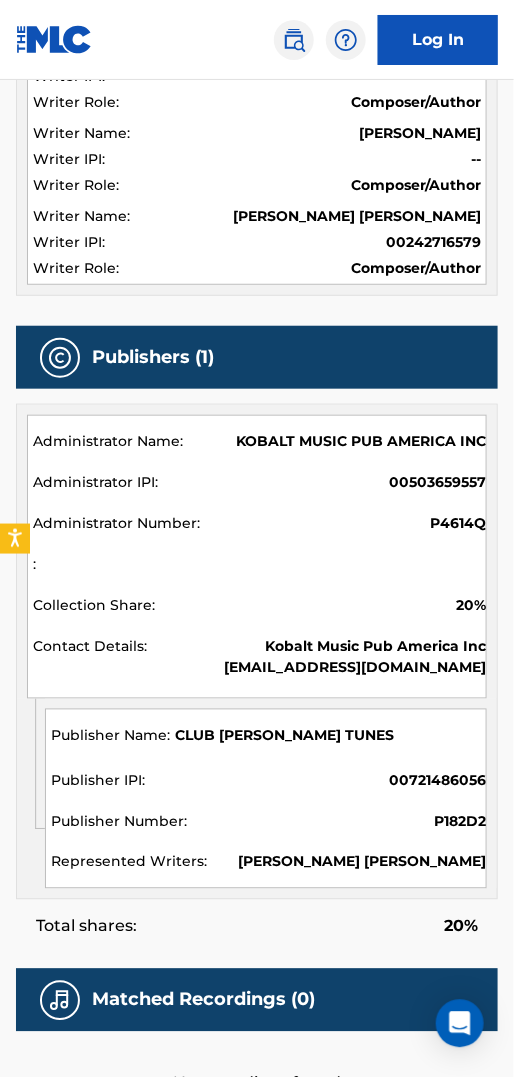 scroll, scrollTop: 645, scrollLeft: 0, axis: vertical 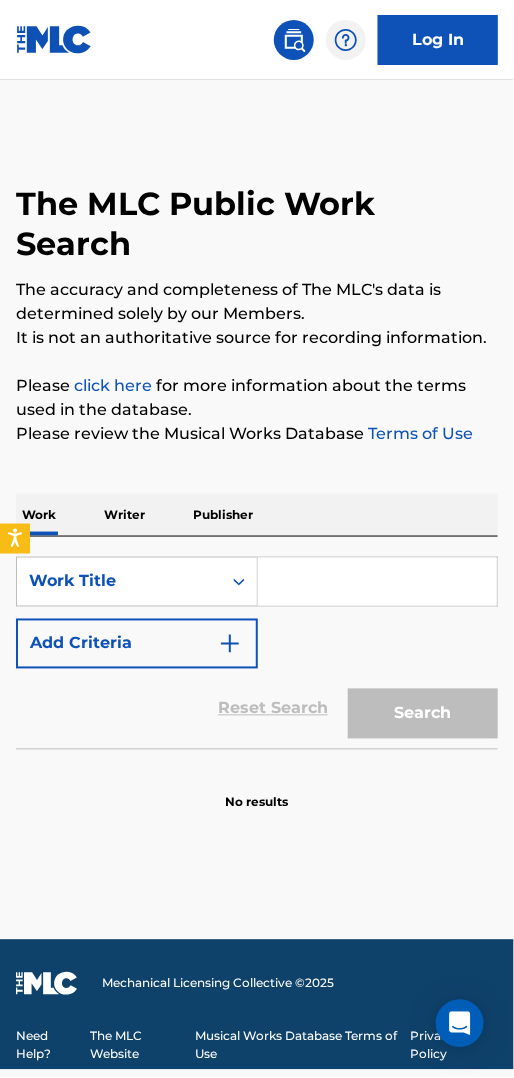 click at bounding box center (377, 582) 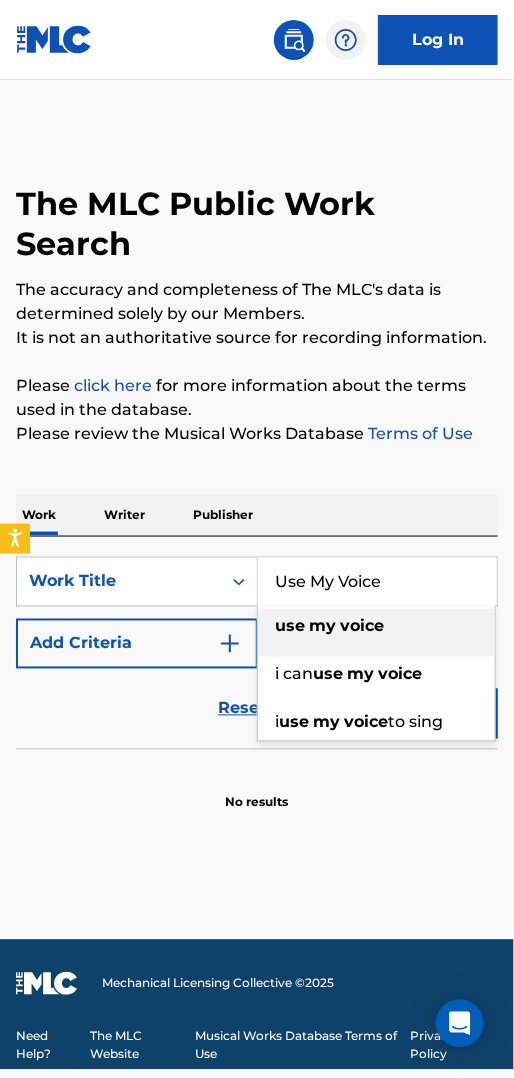 click on "my" at bounding box center [322, 626] 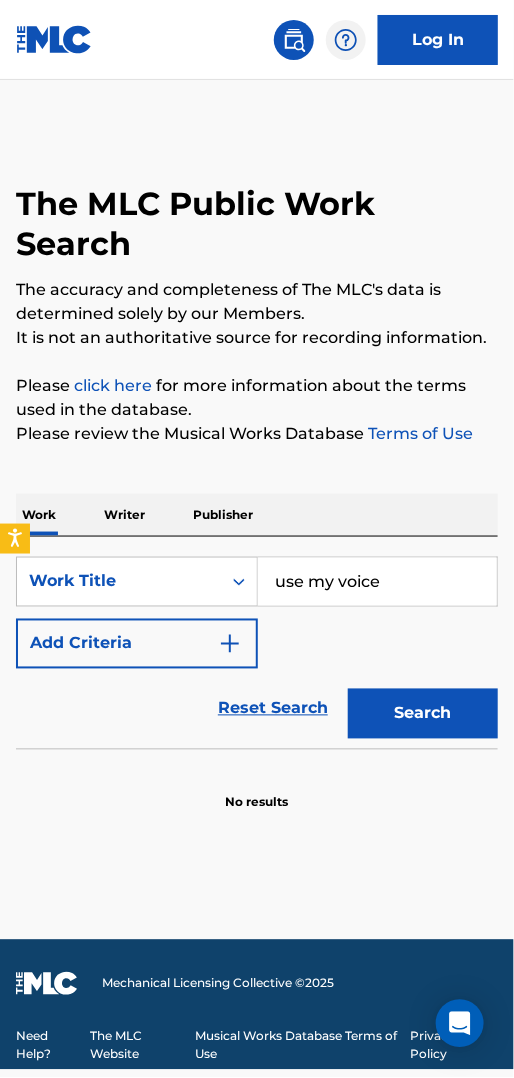 click at bounding box center (230, 644) 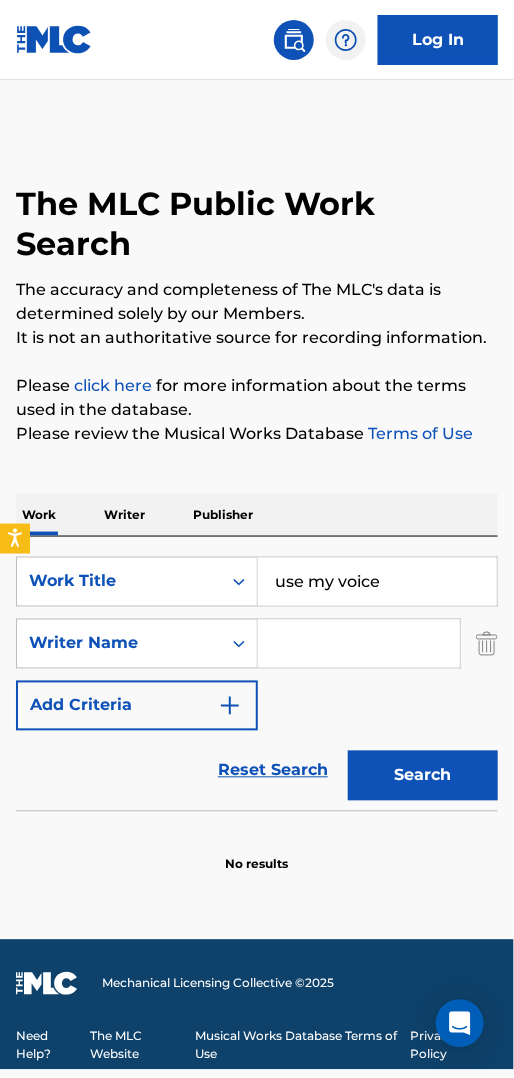 click at bounding box center [359, 644] 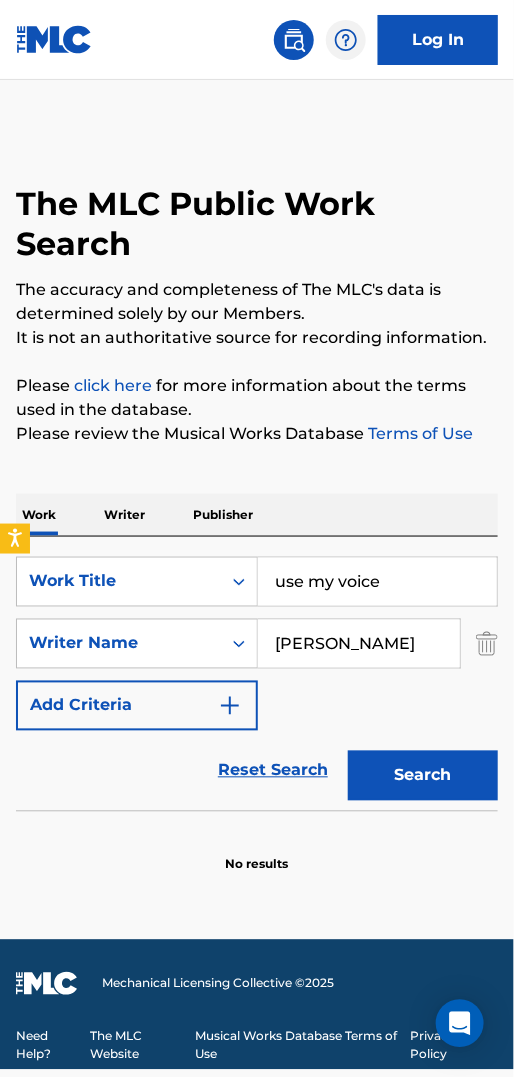 type on "[PERSON_NAME]" 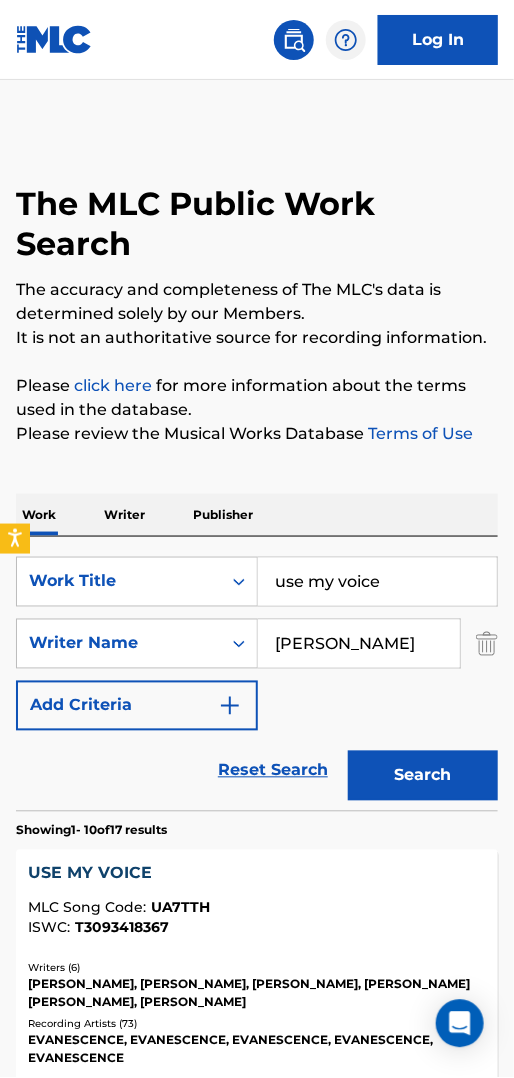 click on "USE MY VOICE" at bounding box center (257, 874) 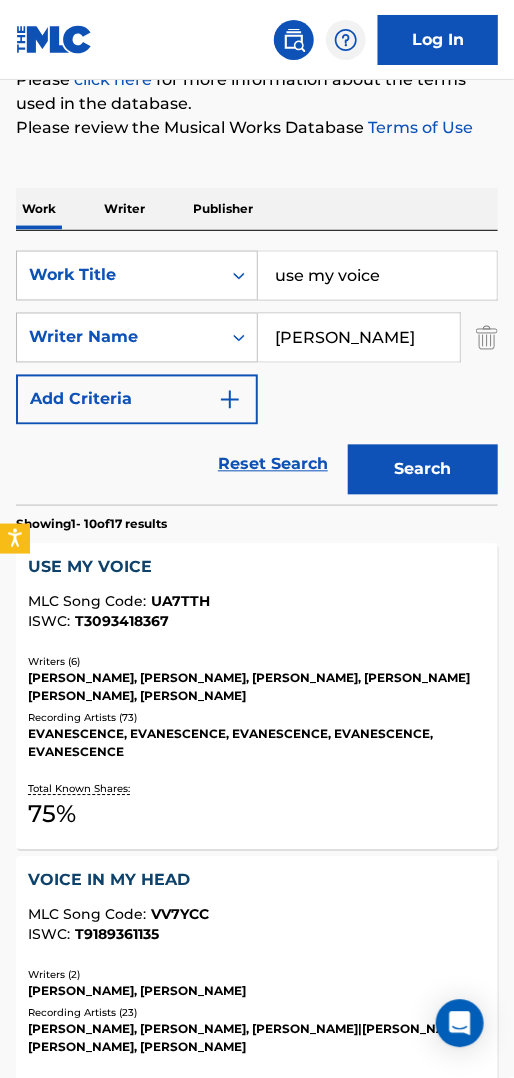 scroll, scrollTop: 399, scrollLeft: 0, axis: vertical 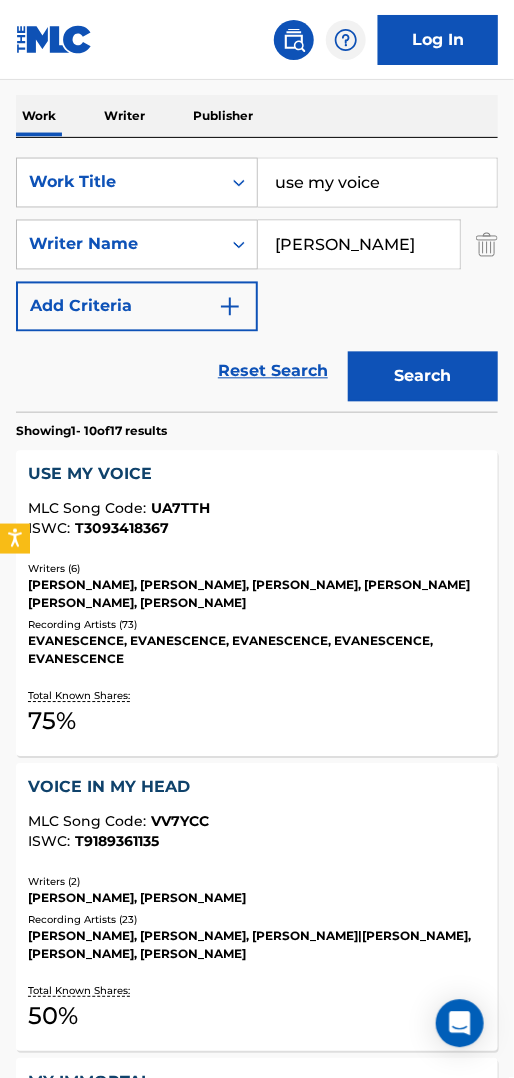 click on "Recording Artists ( 73 )" at bounding box center [257, 625] 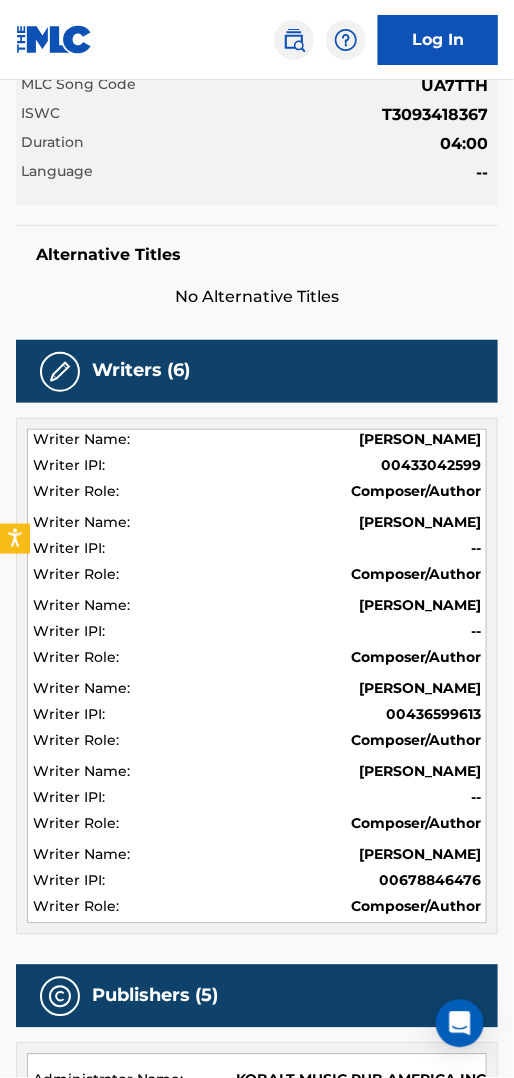 scroll, scrollTop: 0, scrollLeft: 0, axis: both 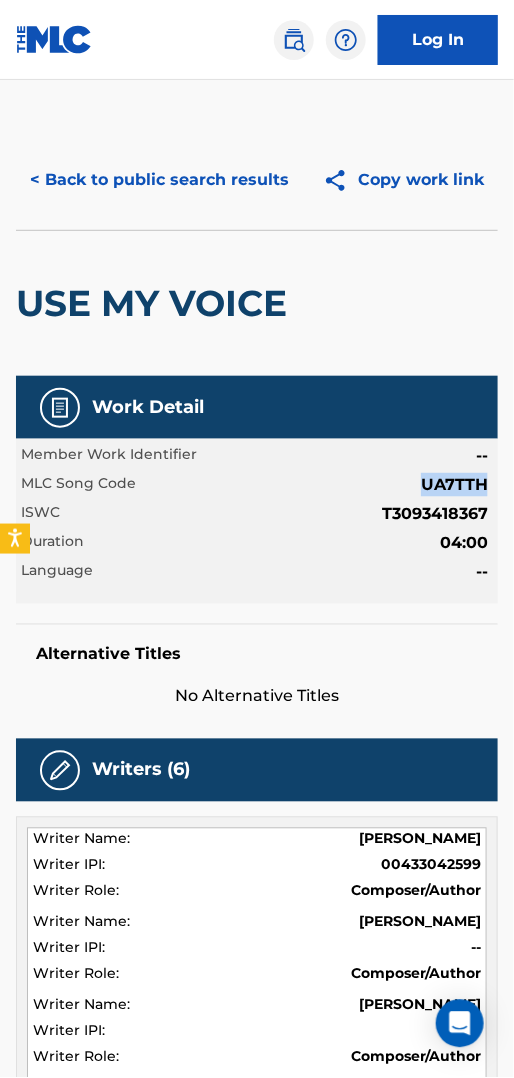 drag, startPoint x: 422, startPoint y: 480, endPoint x: 483, endPoint y: 486, distance: 61.294373 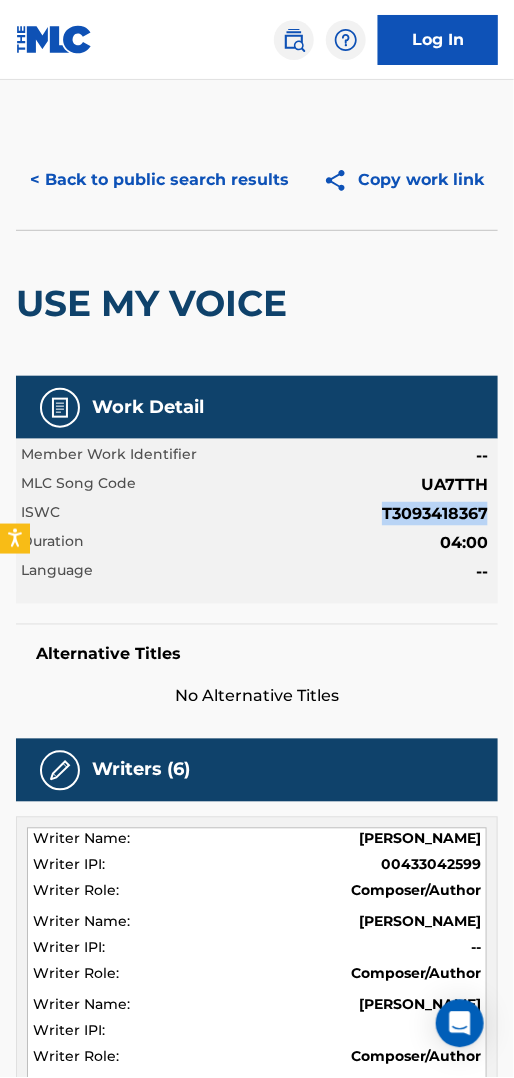 drag, startPoint x: 382, startPoint y: 507, endPoint x: 487, endPoint y: 516, distance: 105.38501 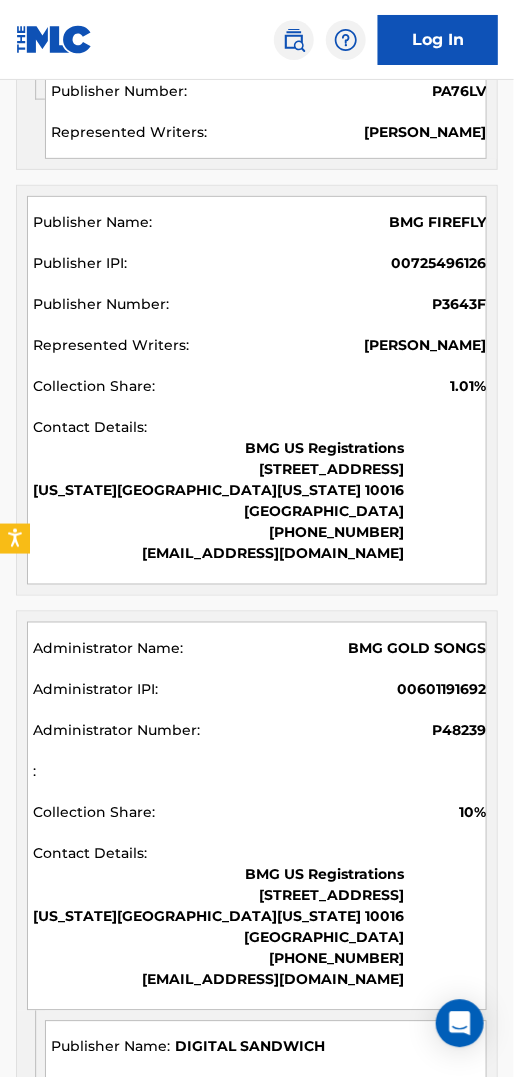 scroll, scrollTop: 3299, scrollLeft: 0, axis: vertical 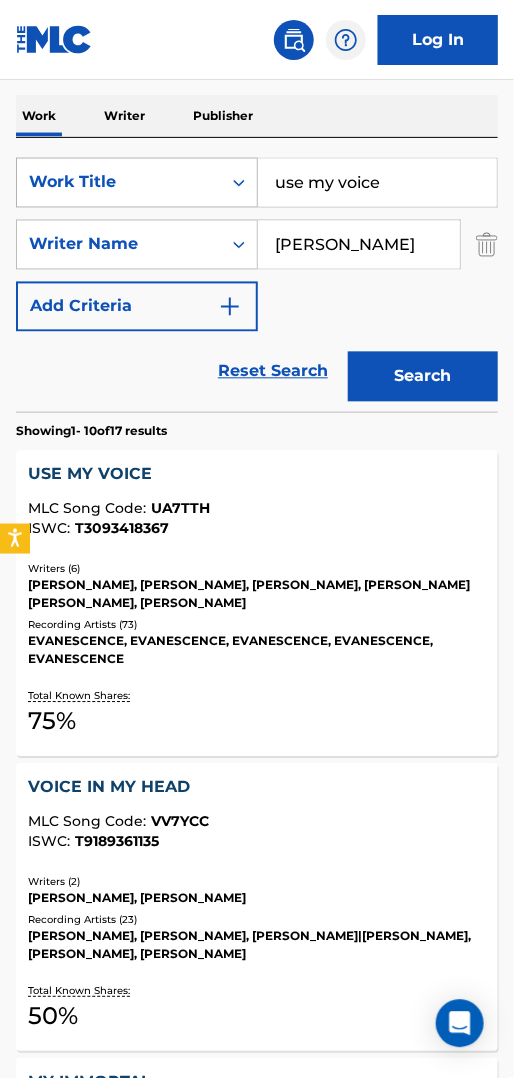drag, startPoint x: 400, startPoint y: 143, endPoint x: 238, endPoint y: 146, distance: 162.02777 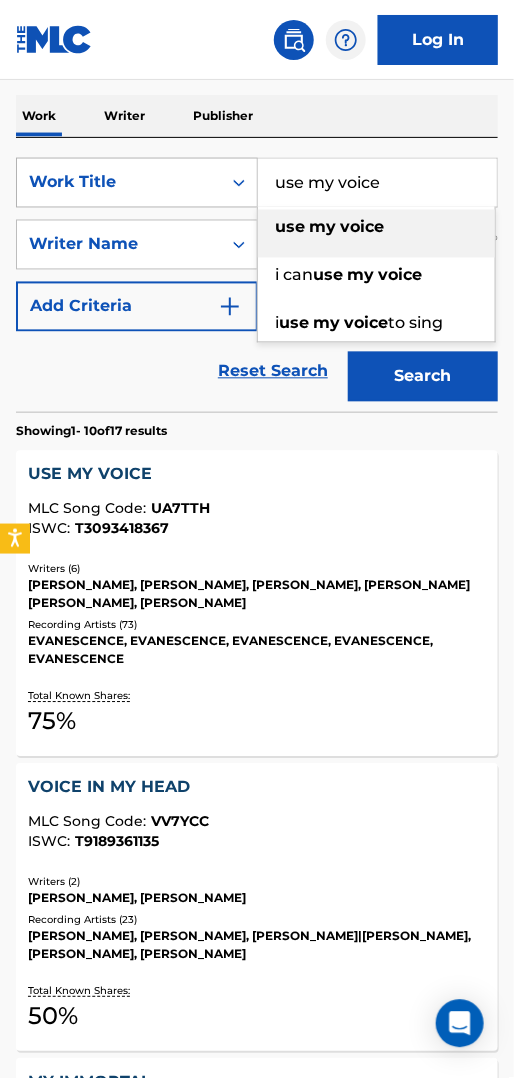 paste on "Hi-Lo" 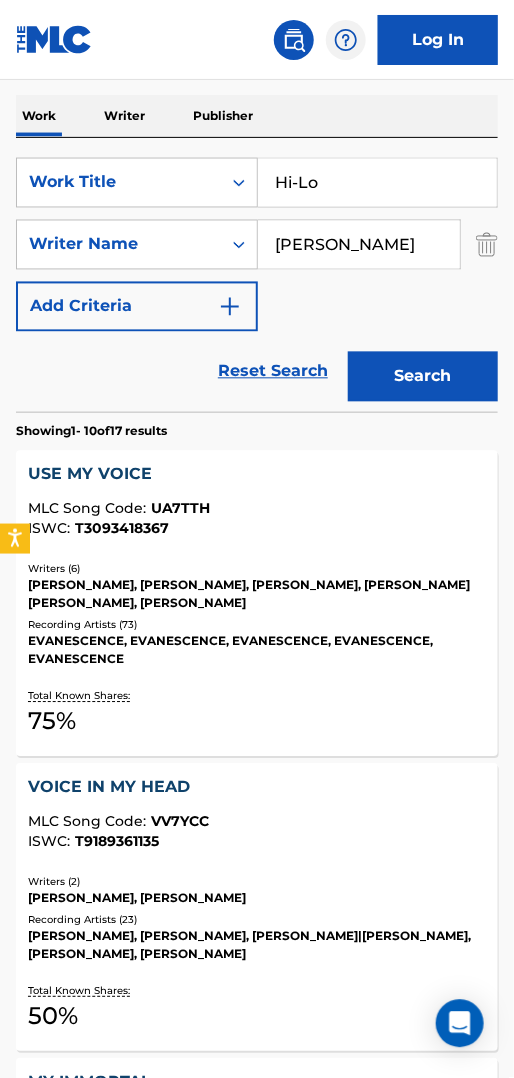 type on "Hi-Lo" 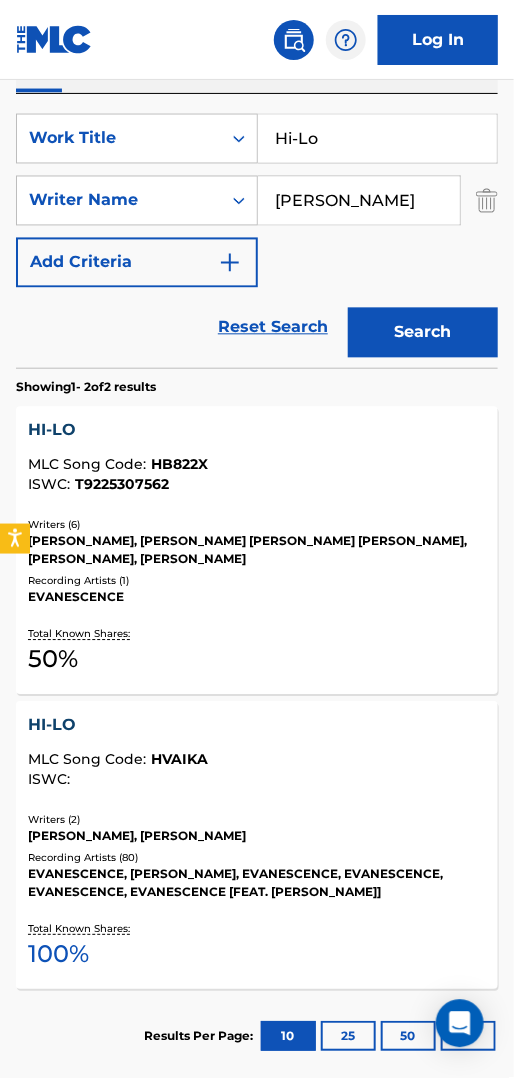 scroll, scrollTop: 547, scrollLeft: 0, axis: vertical 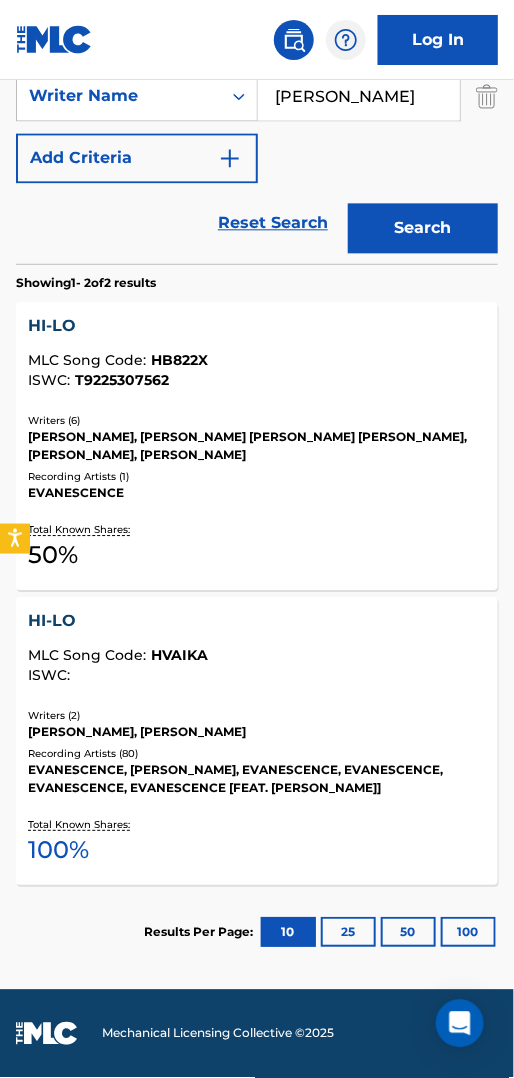click on "HI-LO MLC Song Code : HVAIKA ISWC :" at bounding box center (257, 647) 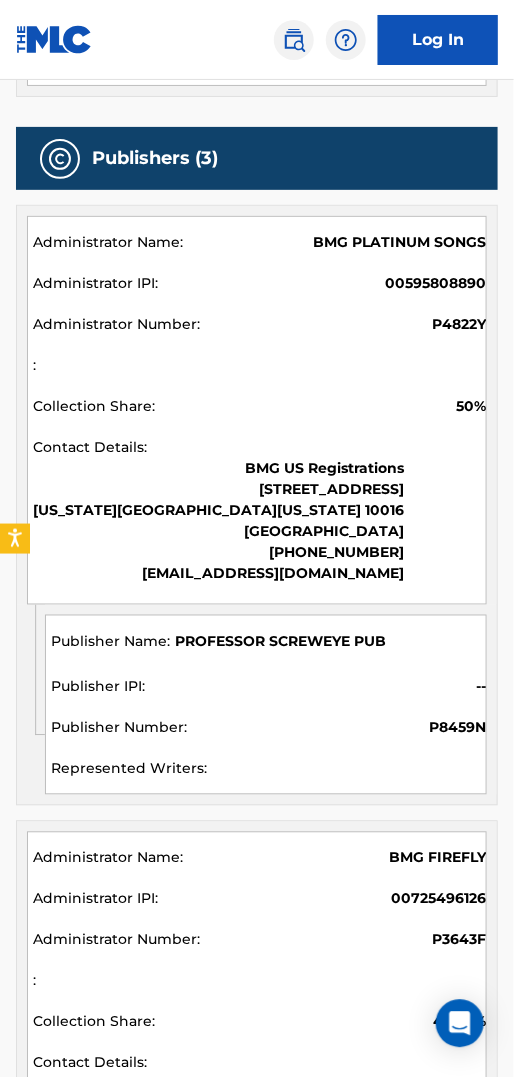 scroll, scrollTop: 799, scrollLeft: 0, axis: vertical 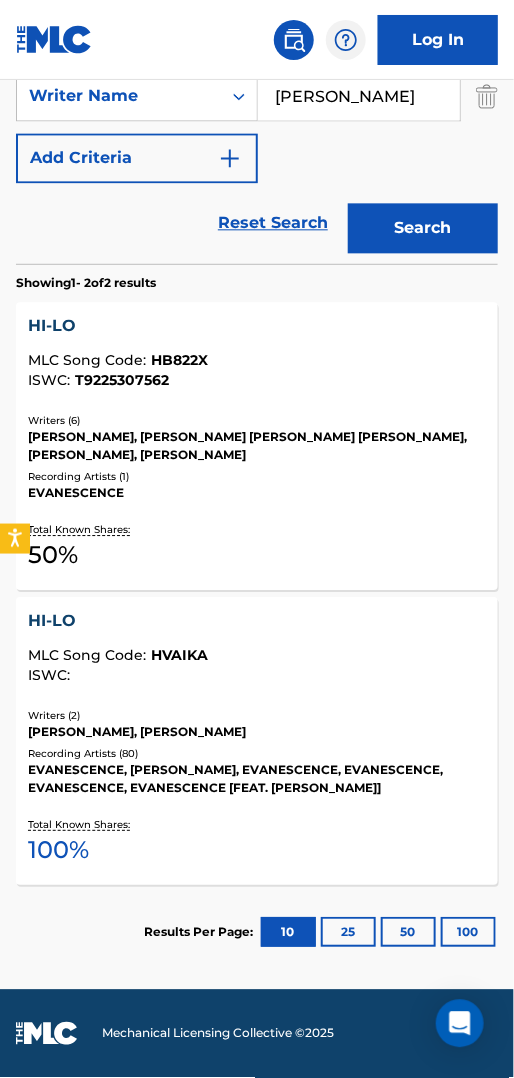 click on "MLC Song Code : HB822X" at bounding box center [257, 364] 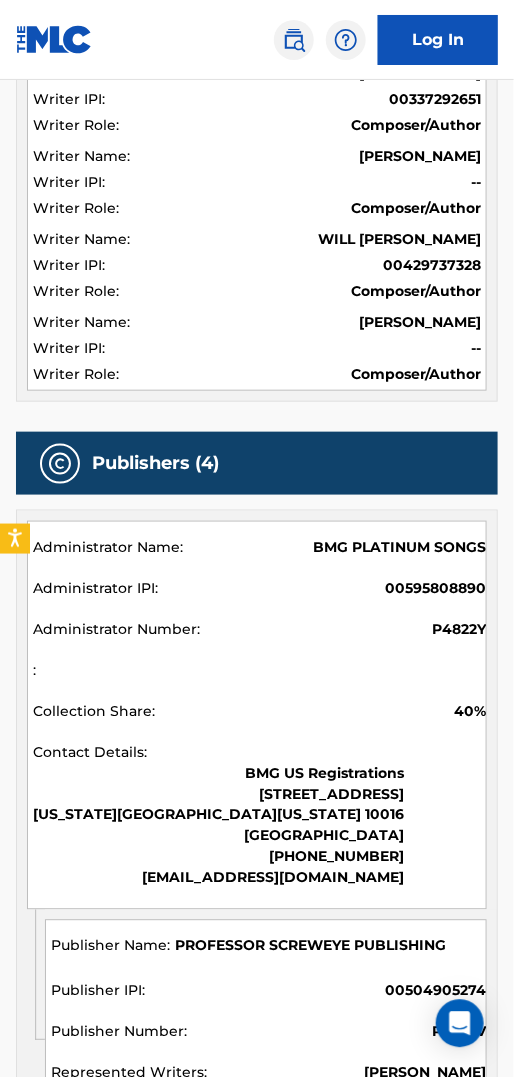 scroll, scrollTop: 806, scrollLeft: 0, axis: vertical 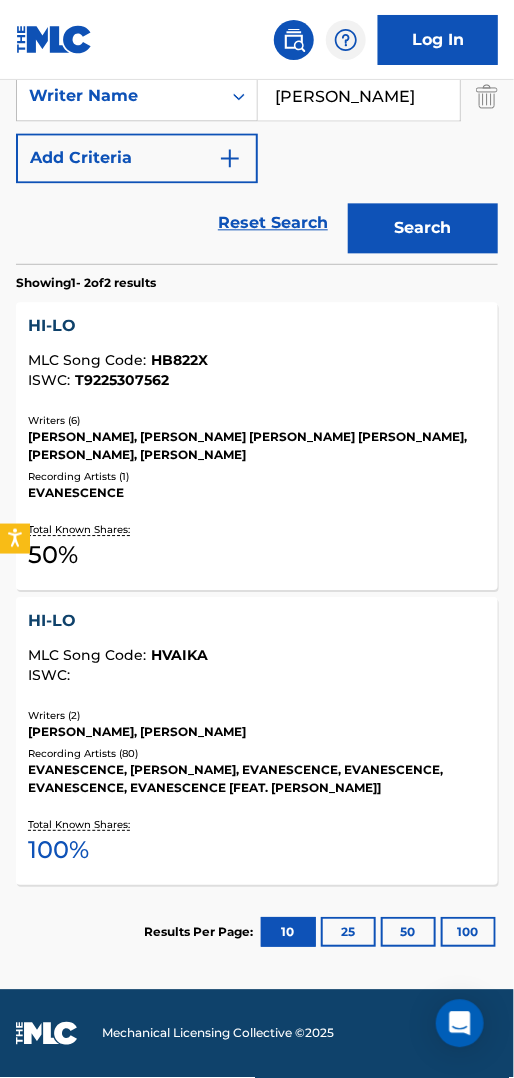 click on "HI-LO" at bounding box center [257, 622] 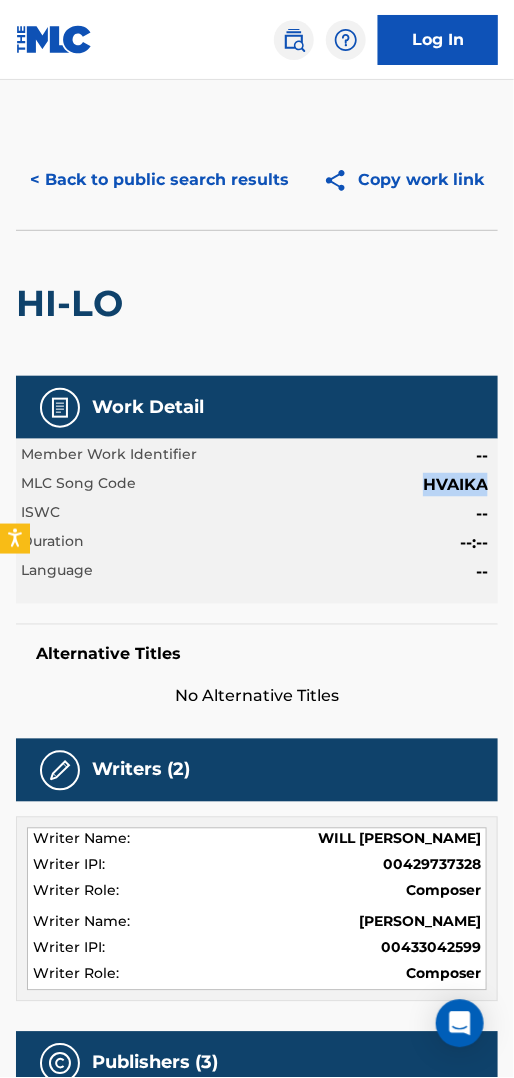 drag, startPoint x: 420, startPoint y: 480, endPoint x: 486, endPoint y: 482, distance: 66.0303 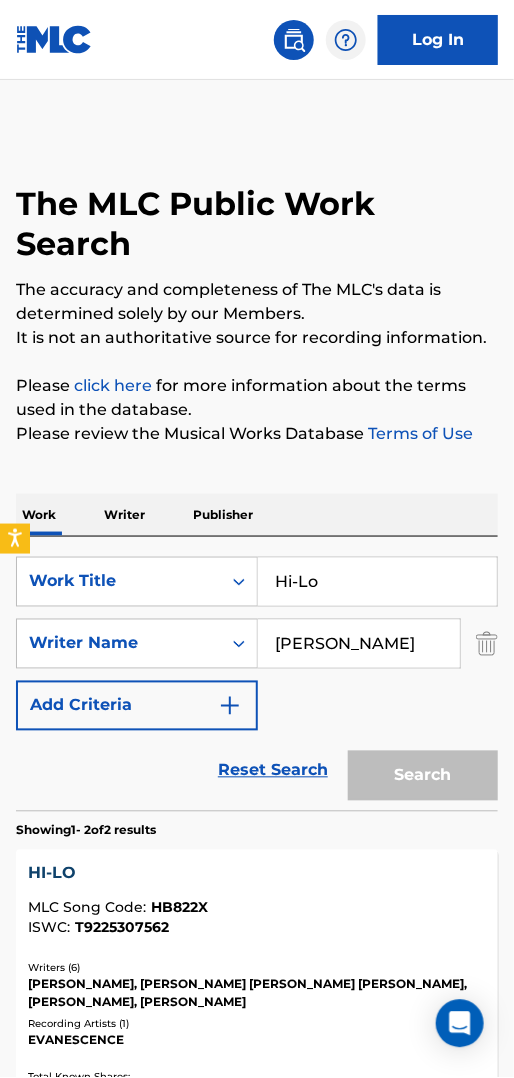 scroll, scrollTop: 433, scrollLeft: 0, axis: vertical 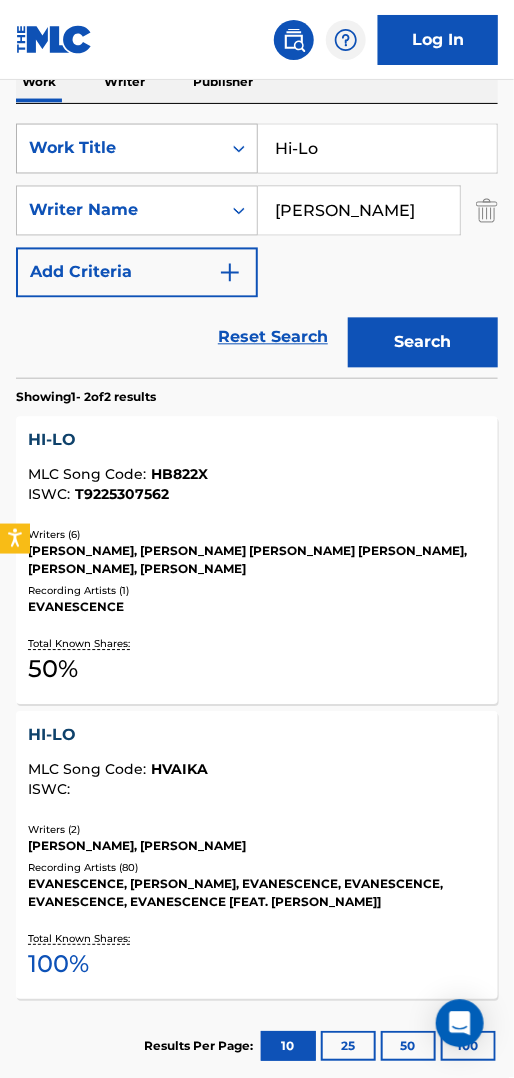 drag, startPoint x: 354, startPoint y: 115, endPoint x: 251, endPoint y: 107, distance: 103.31021 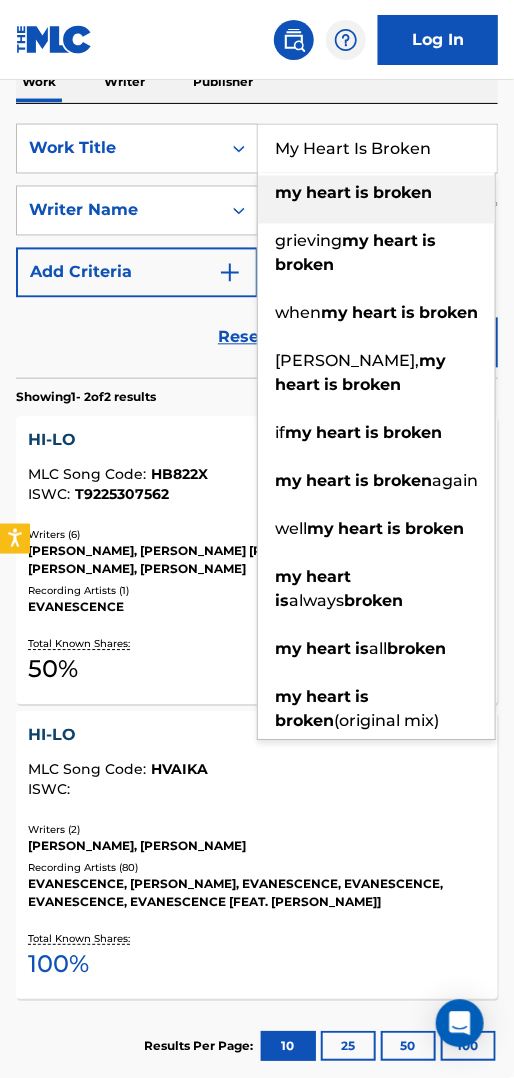 click on "heart" at bounding box center (328, 193) 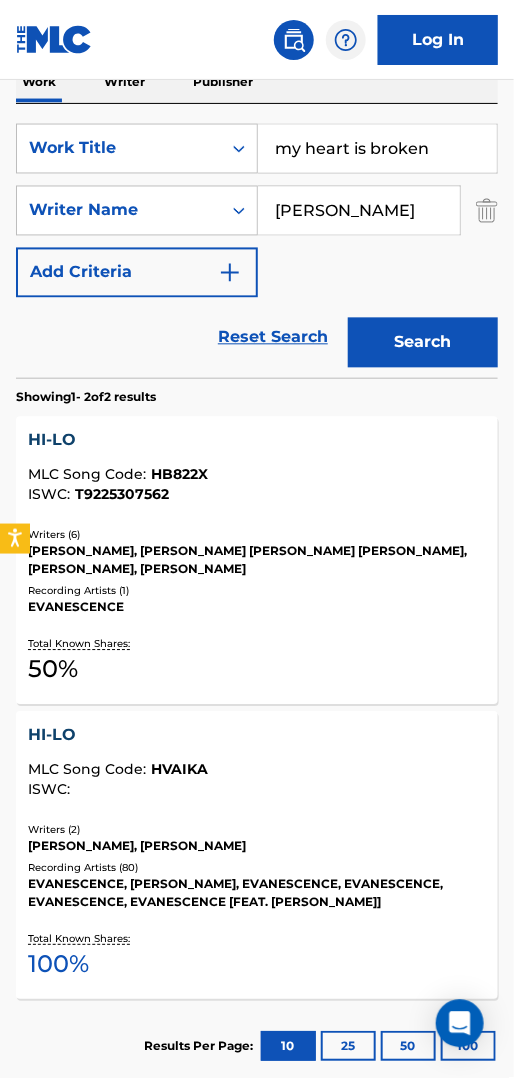 click on "Search" at bounding box center (423, 343) 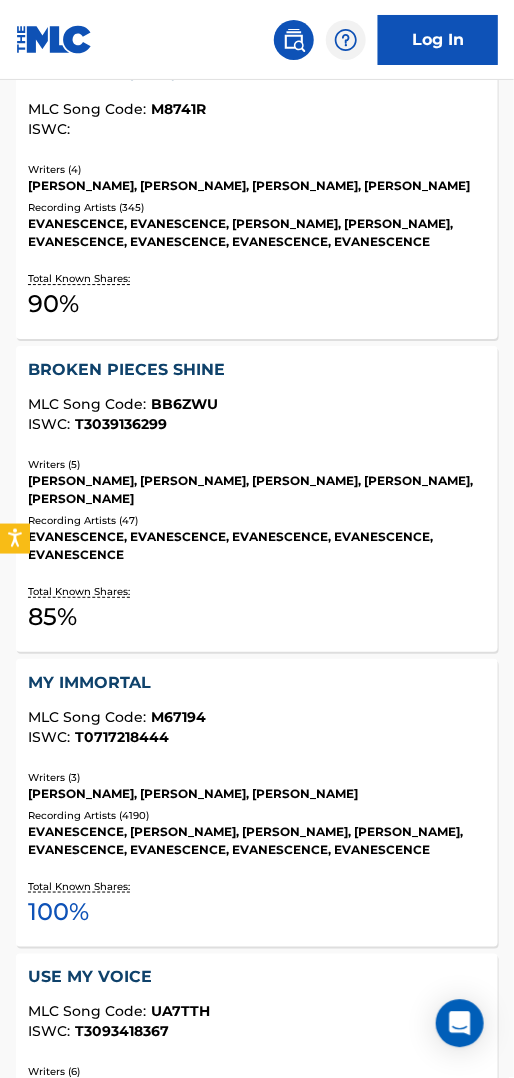 scroll, scrollTop: 600, scrollLeft: 0, axis: vertical 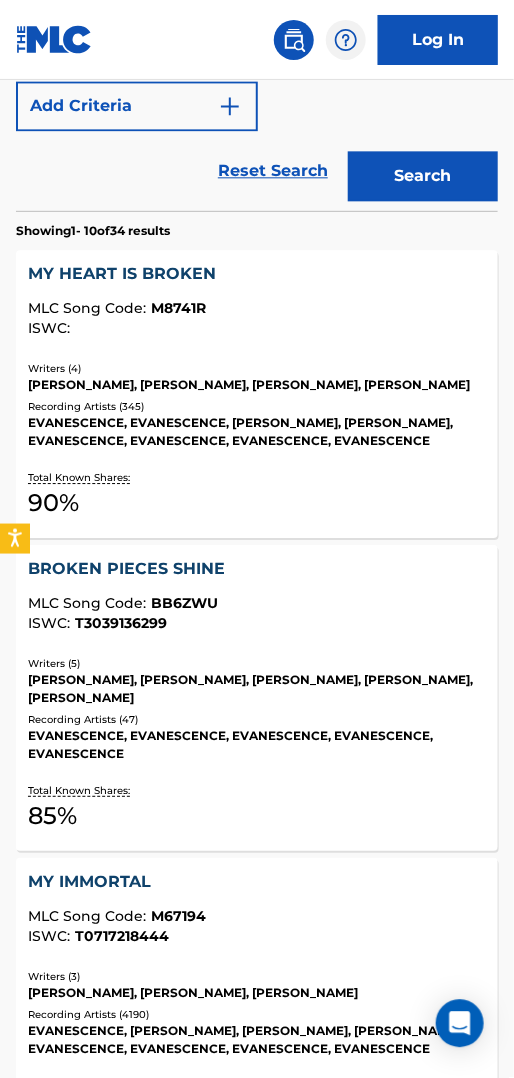 click on "MY HEART IS BROKEN" at bounding box center [257, 274] 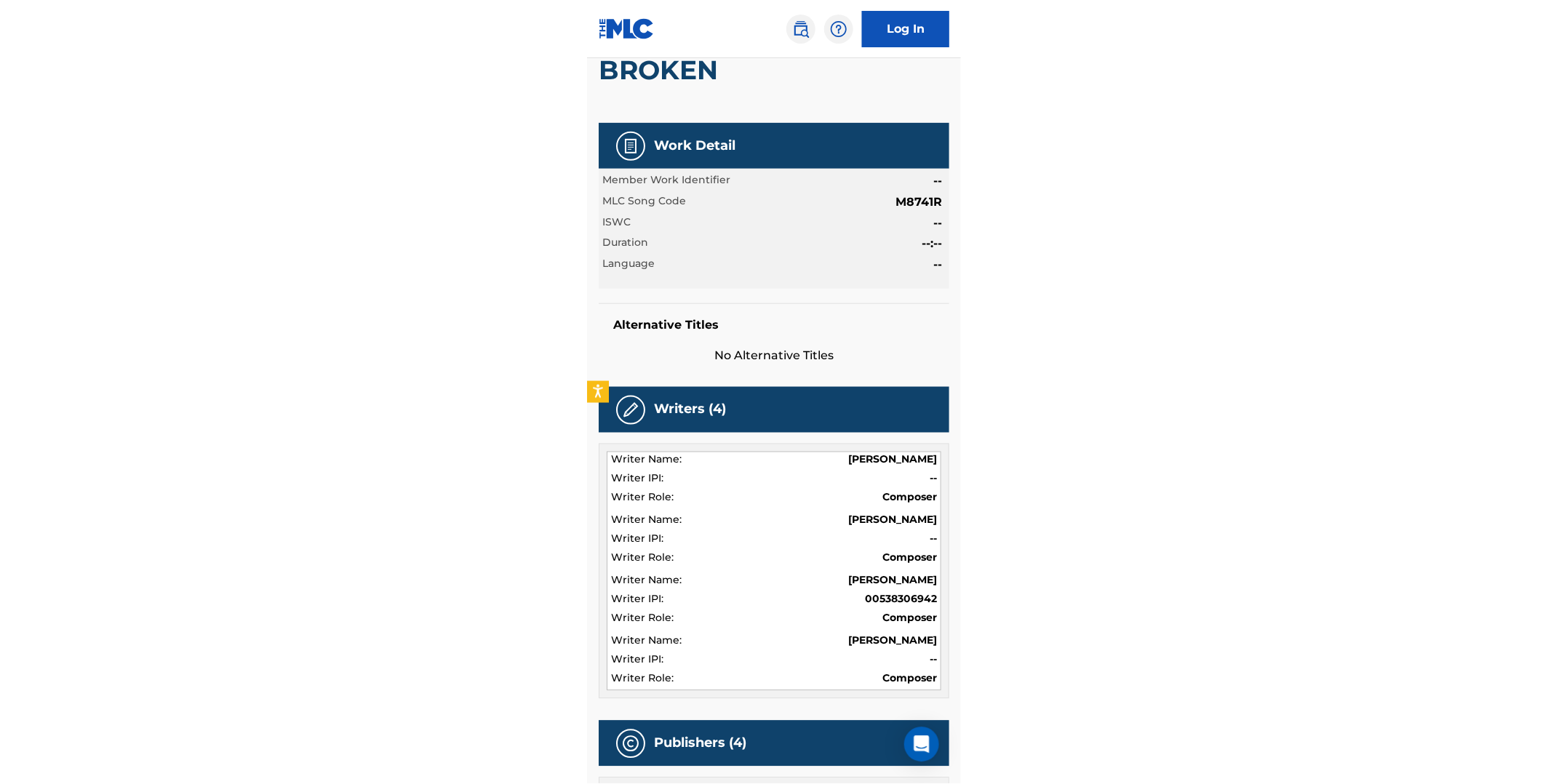 scroll, scrollTop: 0, scrollLeft: 0, axis: both 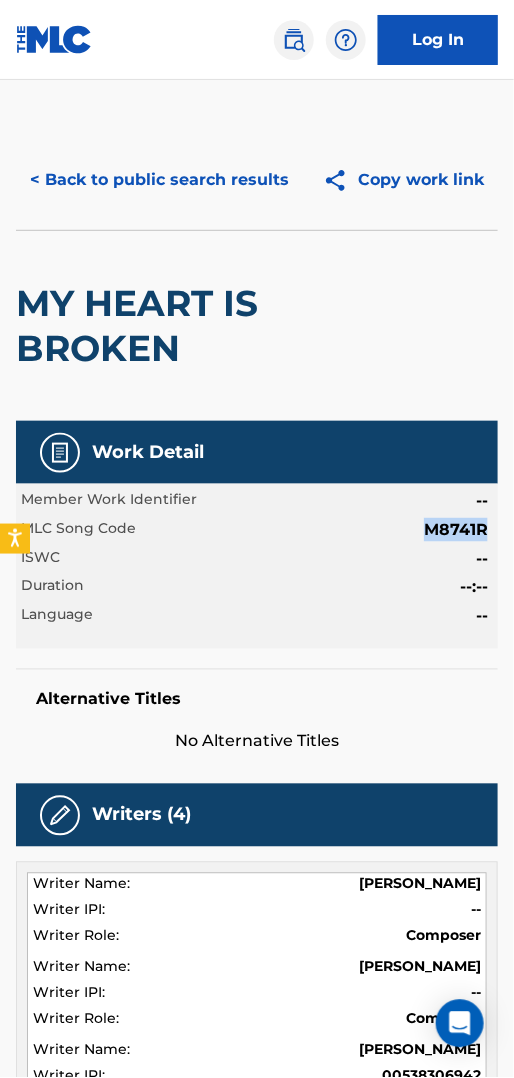drag, startPoint x: 424, startPoint y: 525, endPoint x: 488, endPoint y: 529, distance: 64.12488 